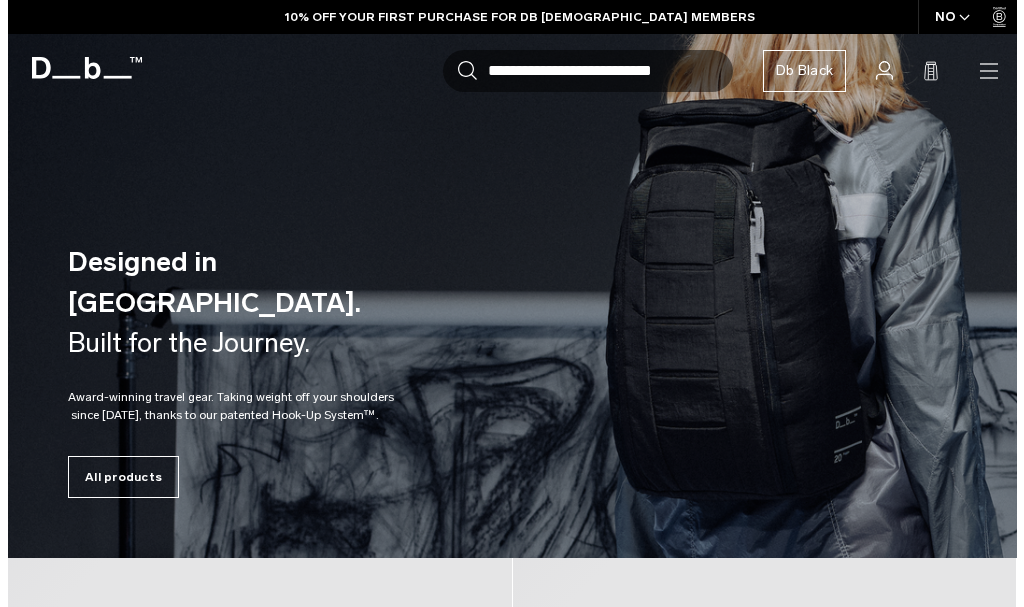 scroll, scrollTop: 0, scrollLeft: 0, axis: both 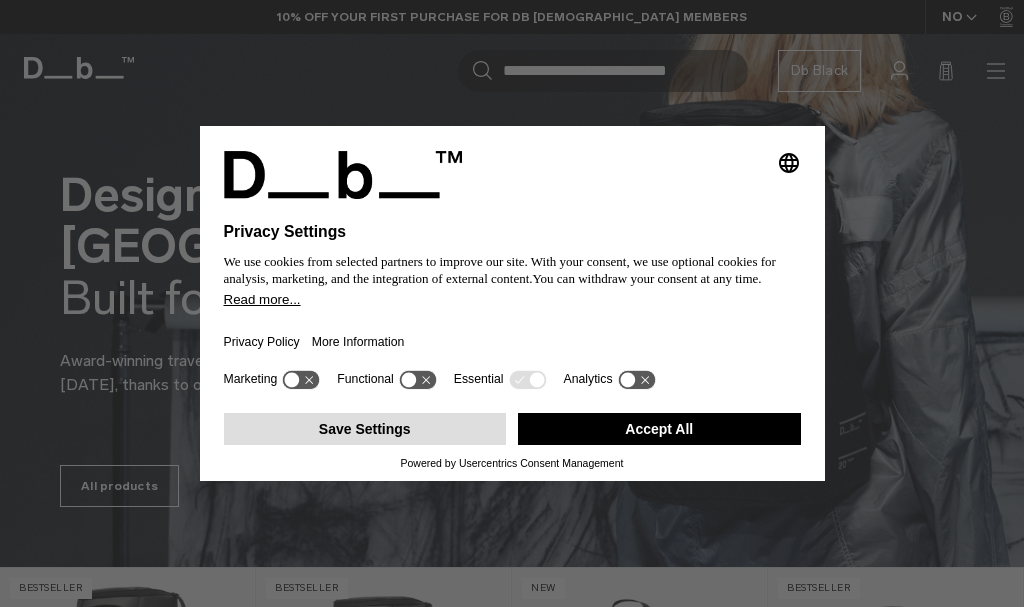 click on "Save Settings" at bounding box center (365, 429) 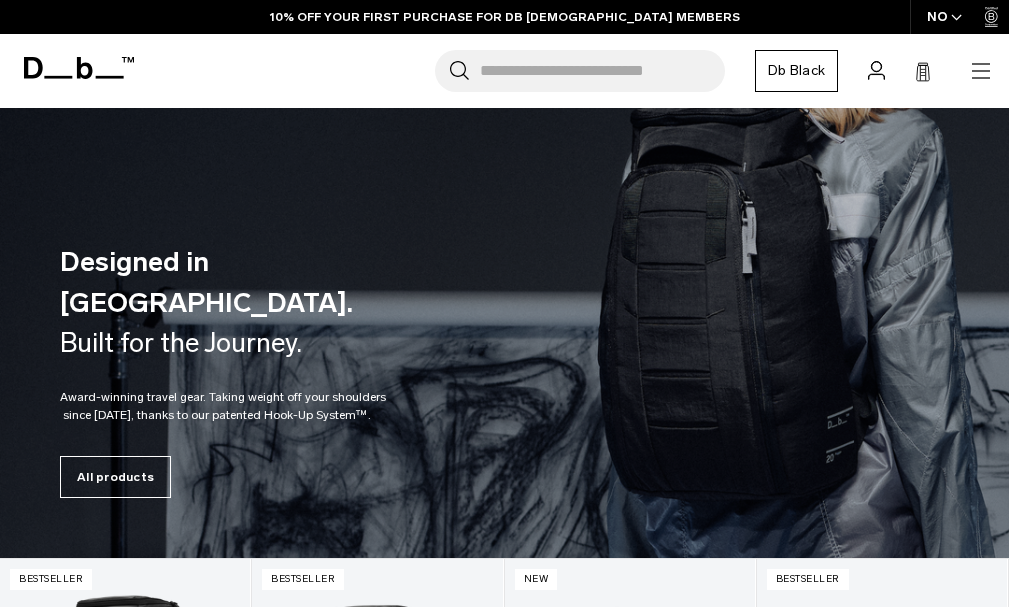 click 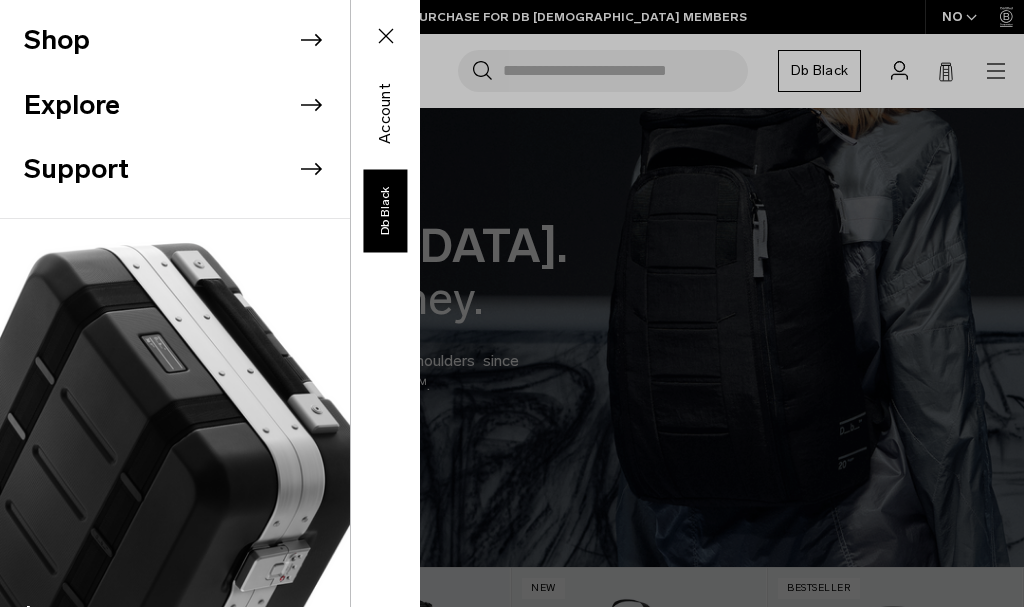 click 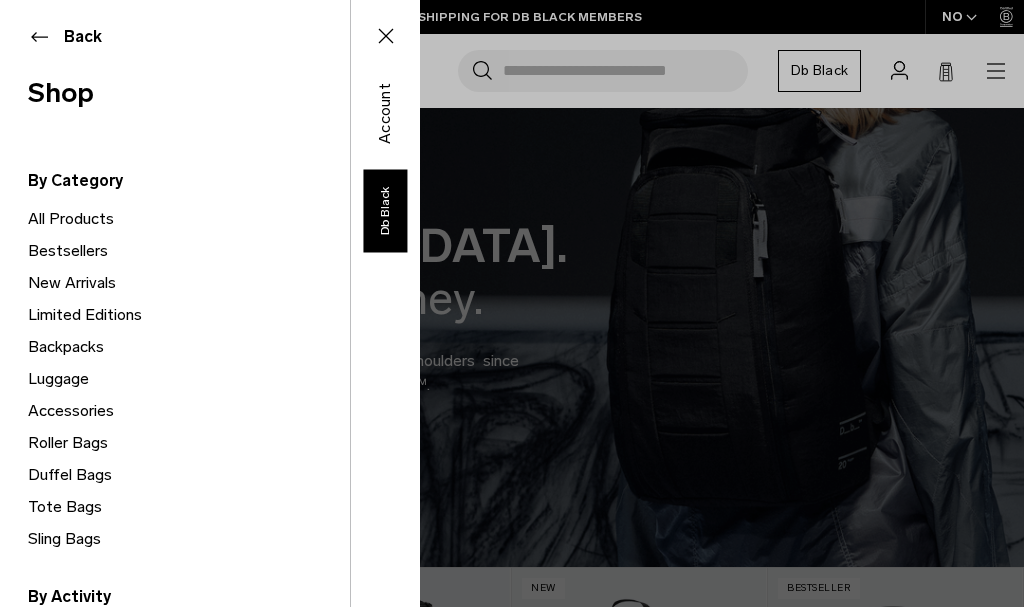 click on "Tote Bags" at bounding box center [189, 507] 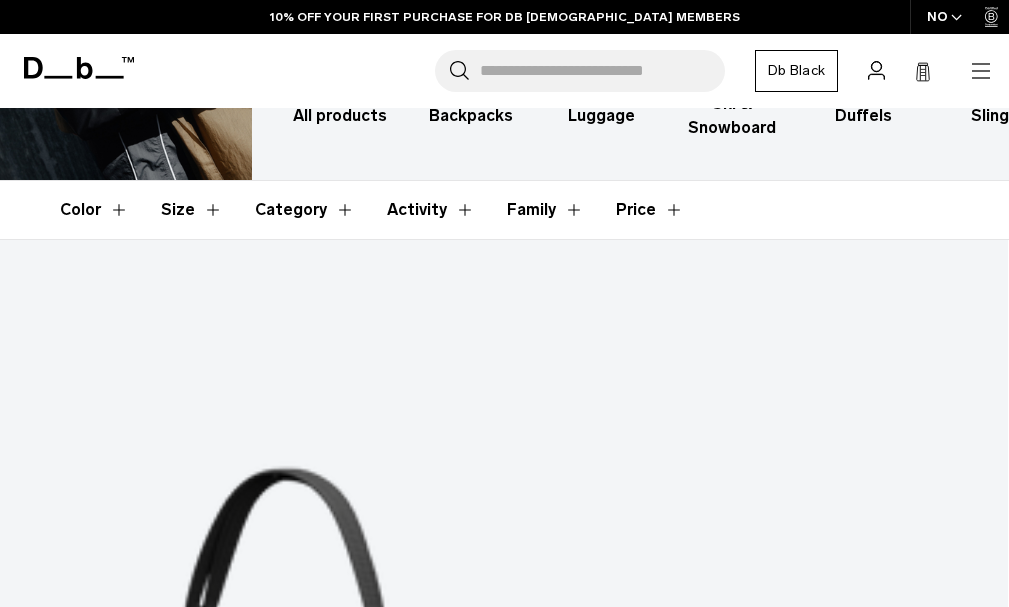scroll, scrollTop: 200, scrollLeft: 0, axis: vertical 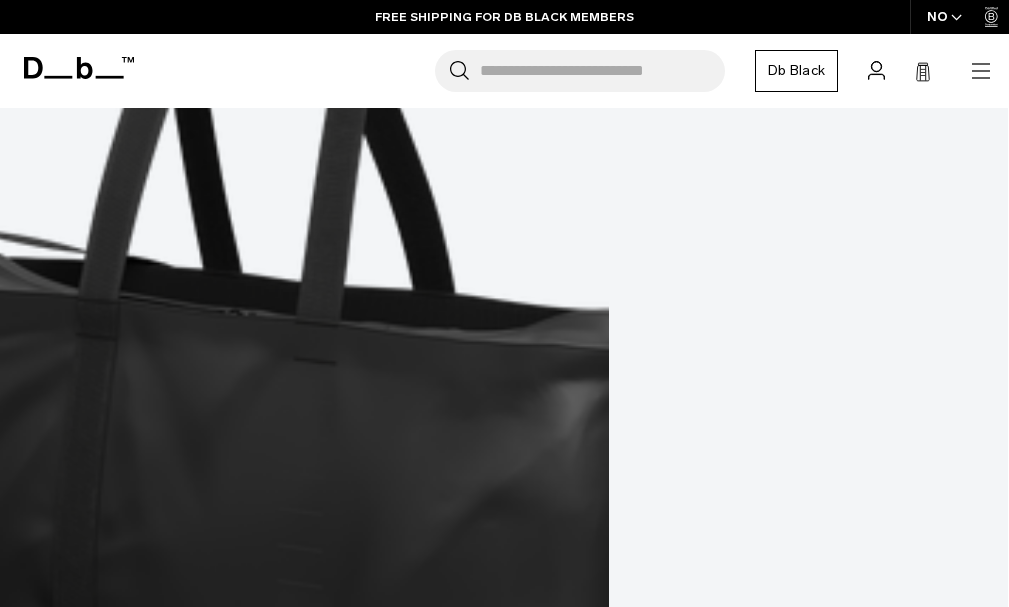click 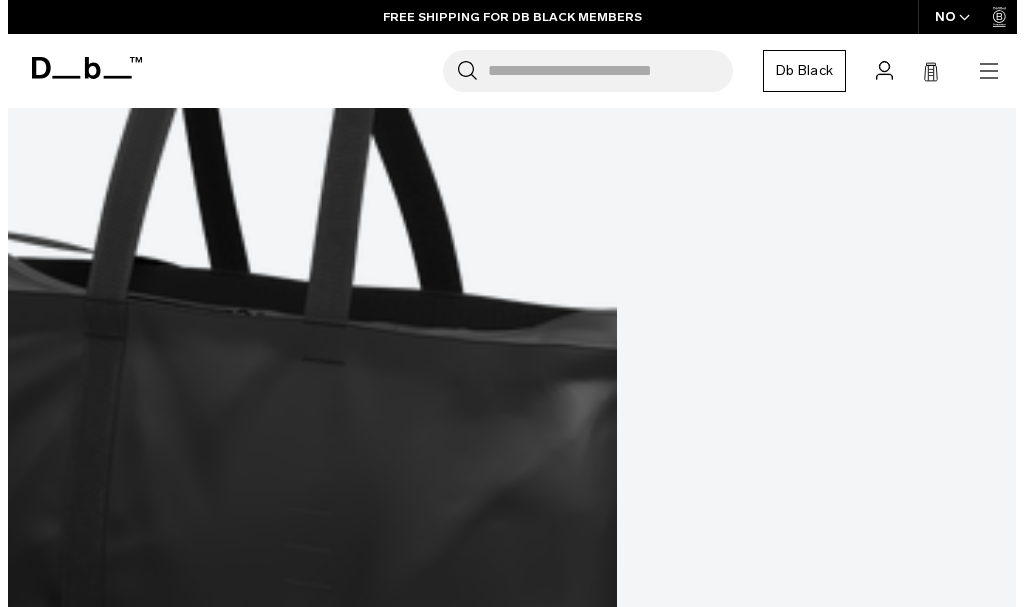 scroll, scrollTop: 2112, scrollLeft: 0, axis: vertical 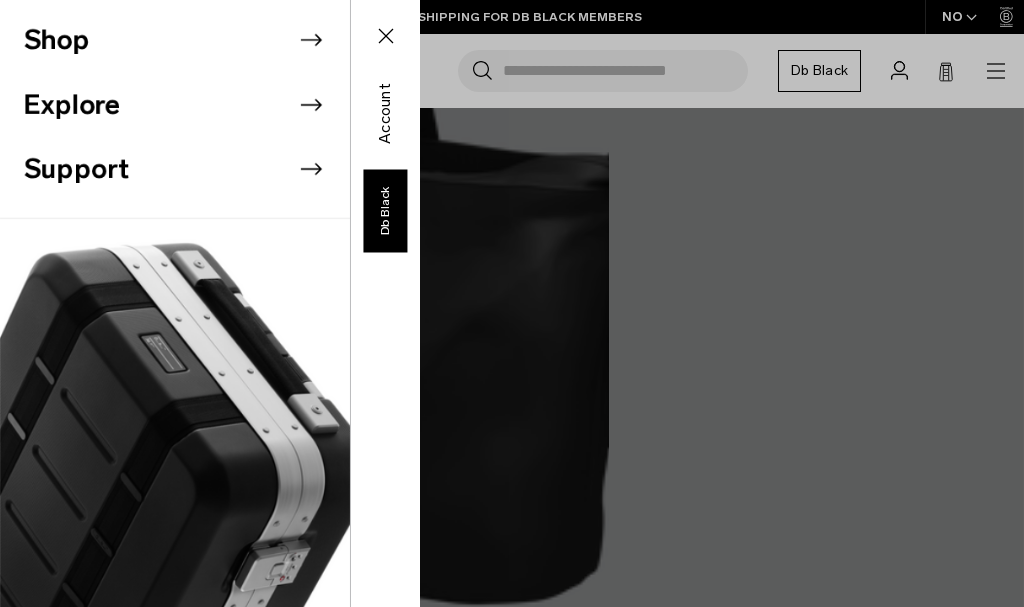 click 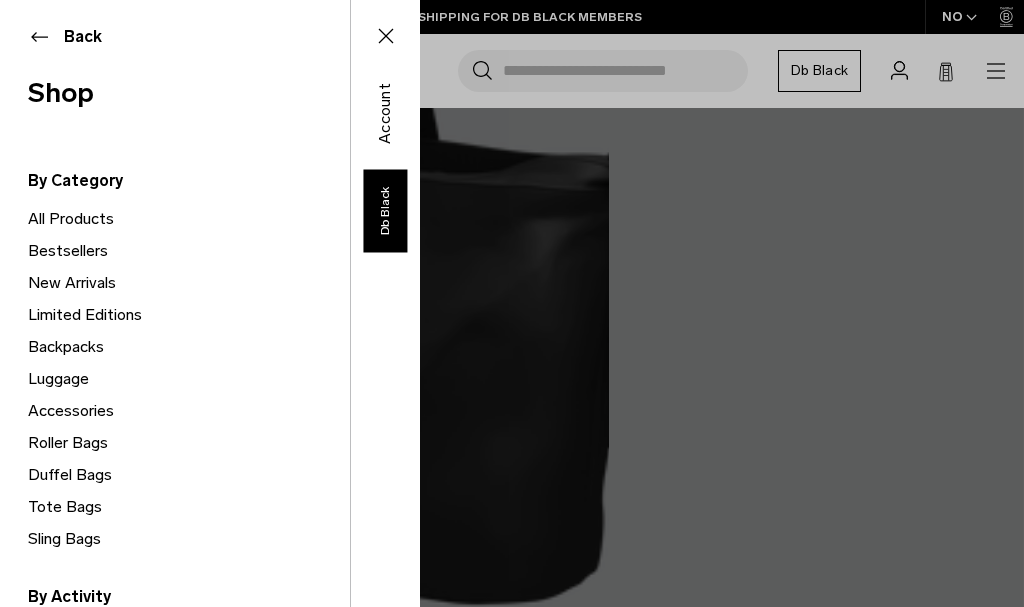 click on "Sling Bags" at bounding box center (189, 539) 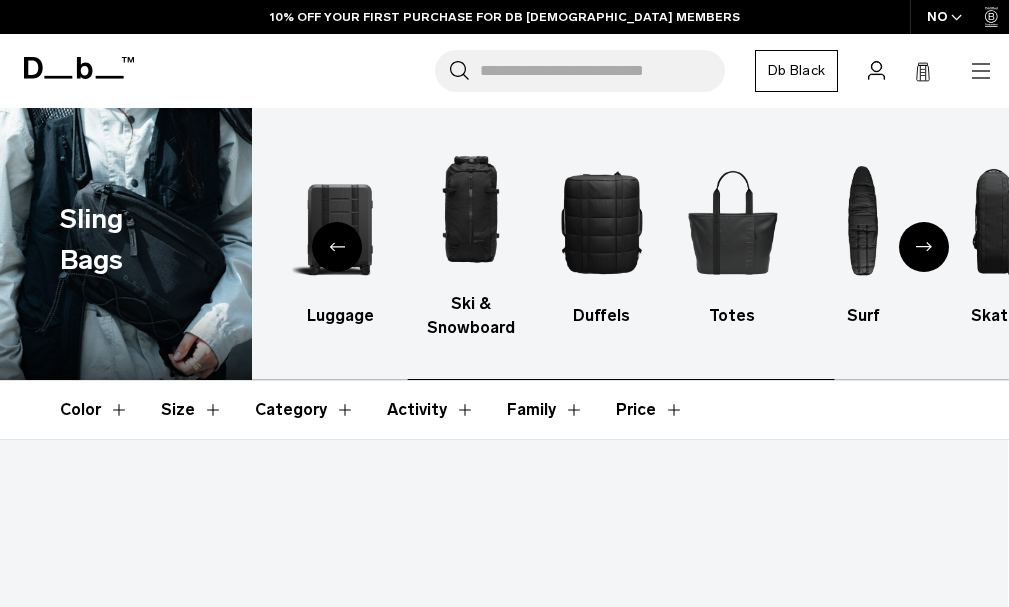 scroll, scrollTop: 0, scrollLeft: 0, axis: both 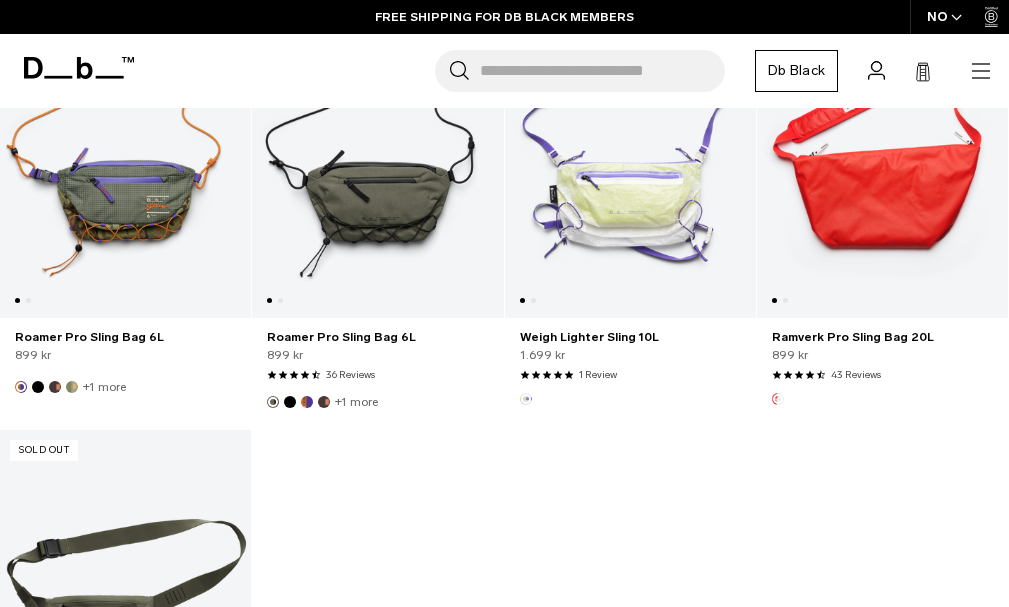 click at bounding box center (1133, 158) 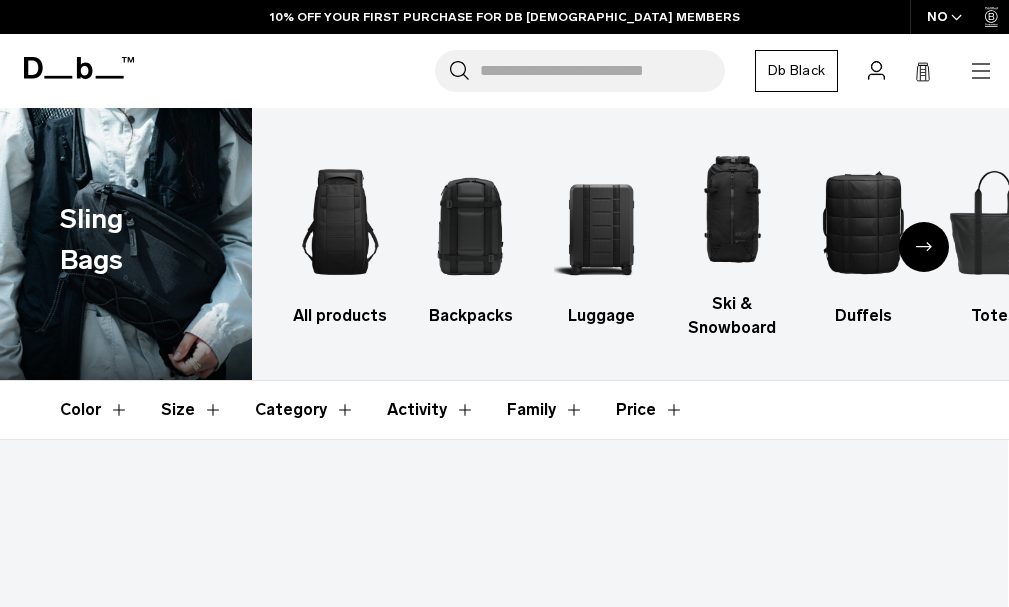 scroll, scrollTop: 2343, scrollLeft: 0, axis: vertical 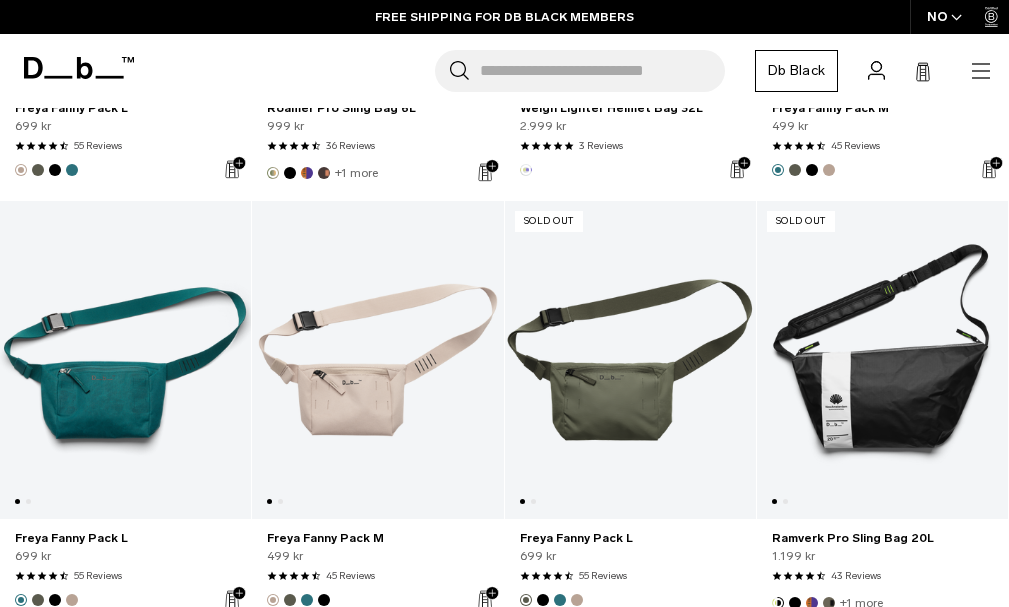 click at bounding box center [1133, 359] 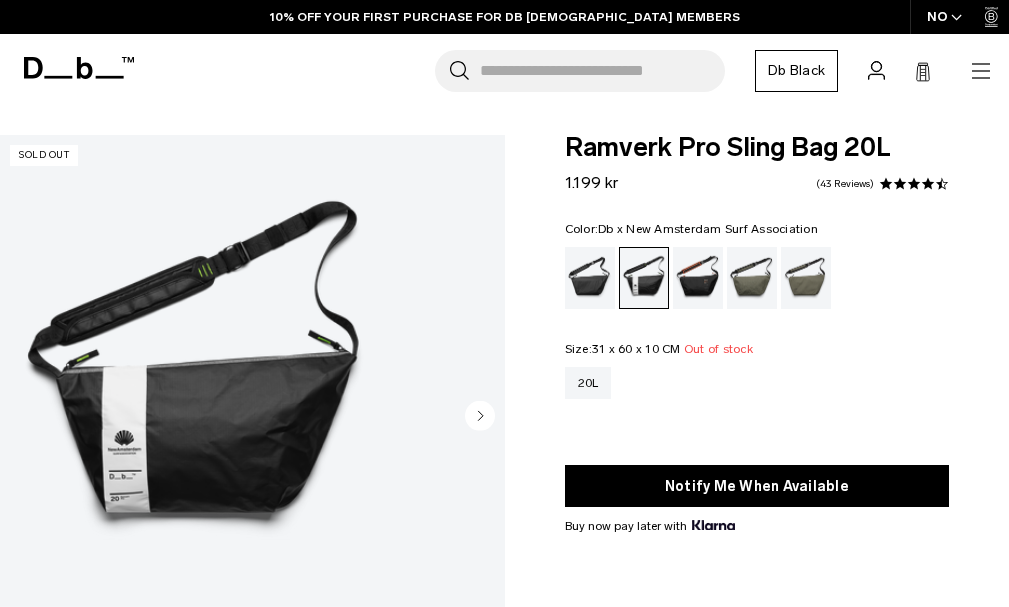 scroll, scrollTop: 0, scrollLeft: 0, axis: both 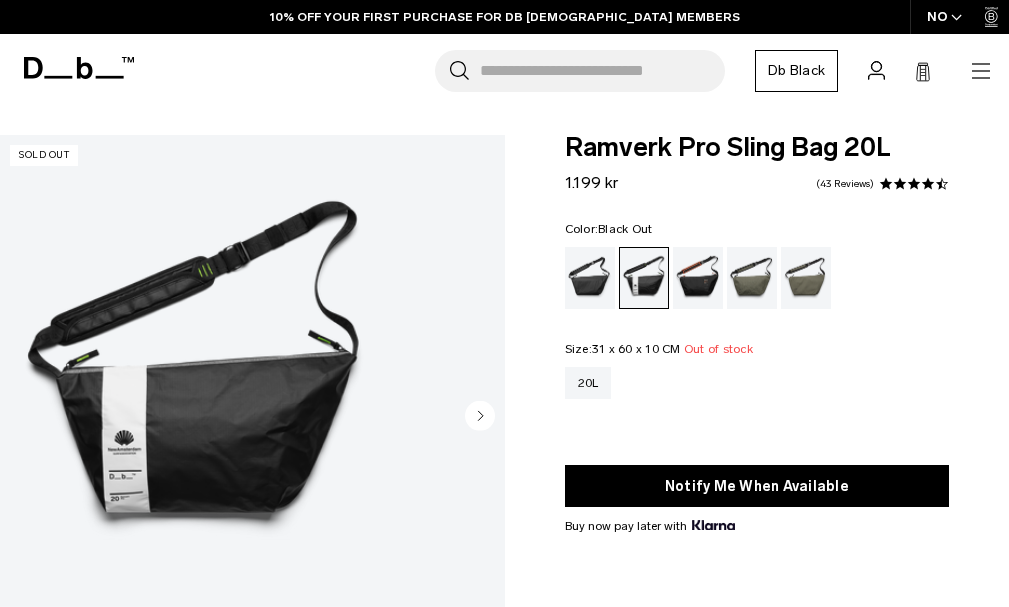 click at bounding box center [590, 278] 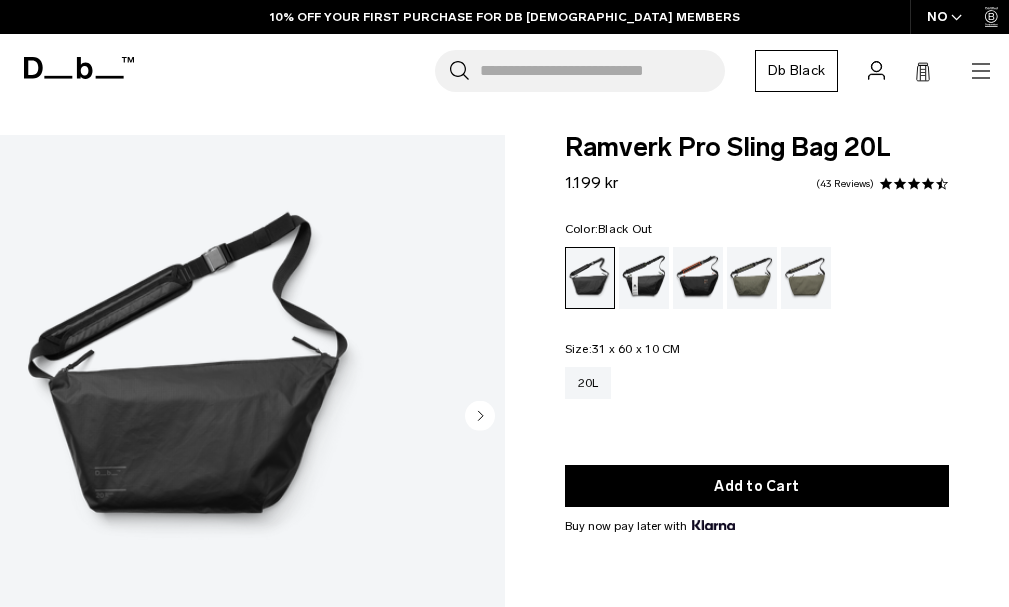scroll, scrollTop: 0, scrollLeft: 0, axis: both 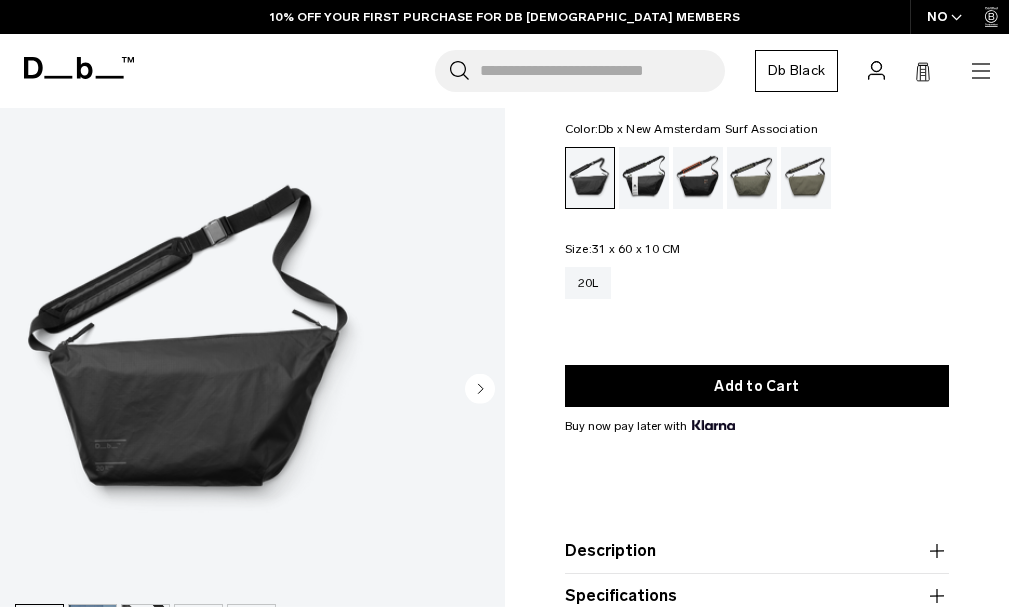 click at bounding box center [644, 178] 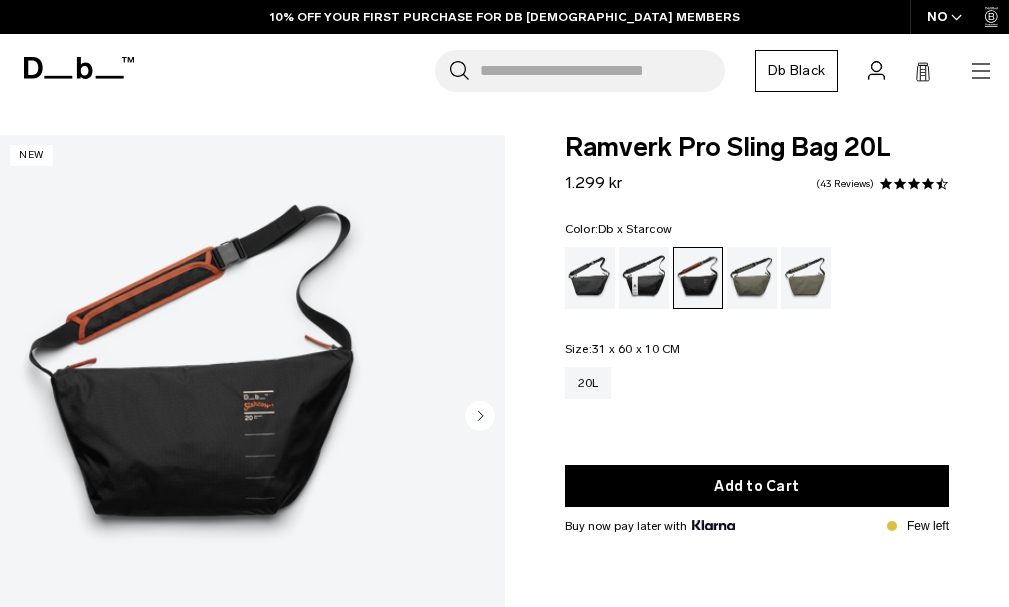 scroll, scrollTop: 0, scrollLeft: 0, axis: both 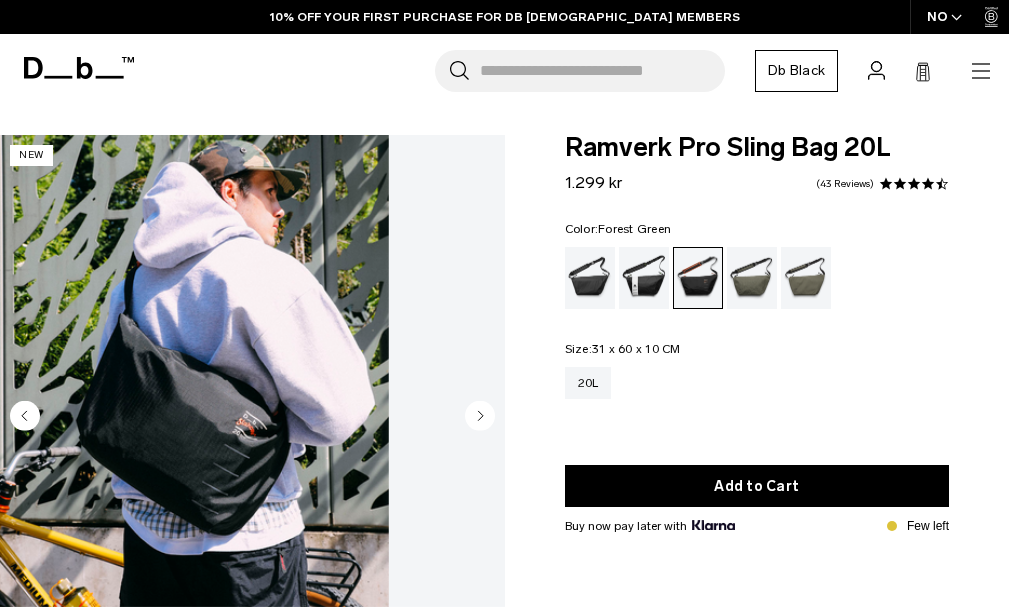 click at bounding box center [752, 278] 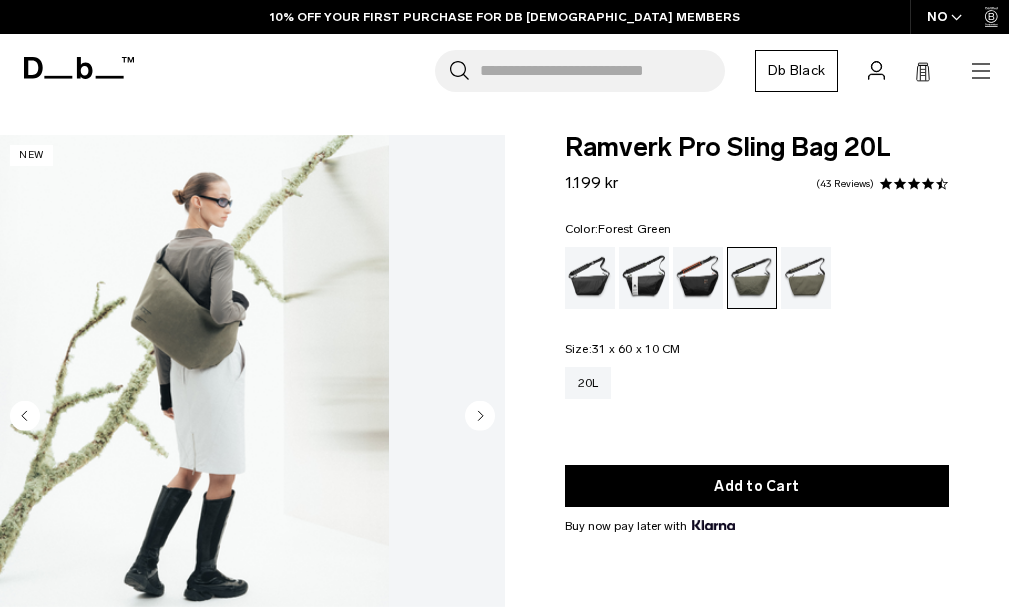 scroll, scrollTop: 0, scrollLeft: 0, axis: both 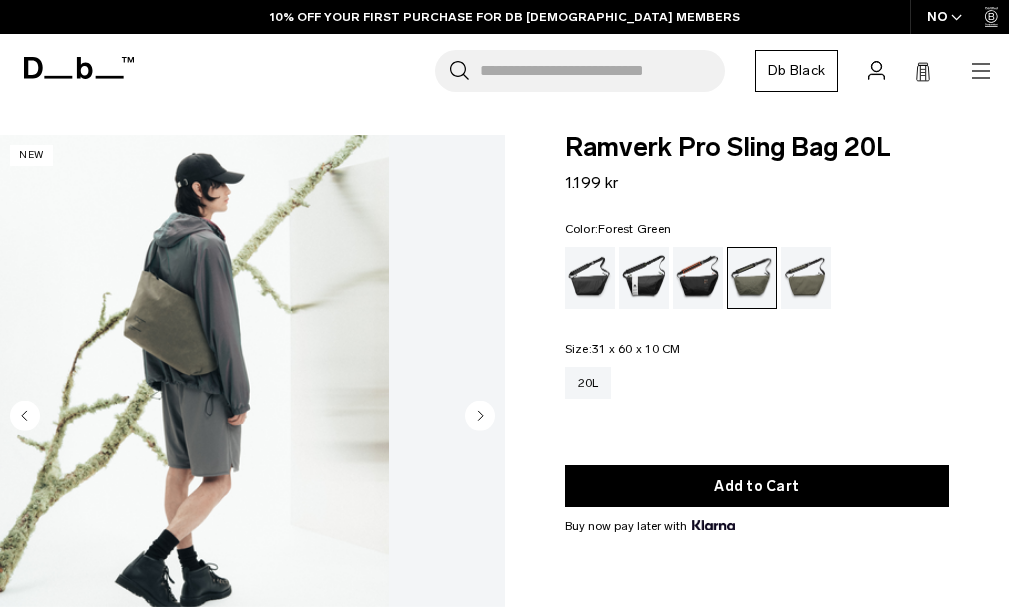 click 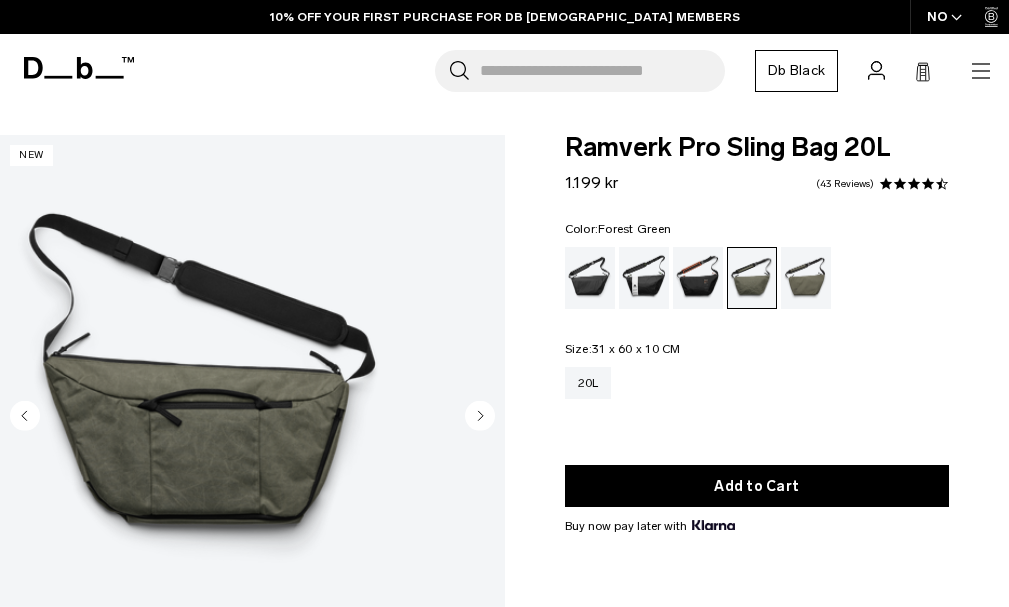 scroll, scrollTop: 265, scrollLeft: 0, axis: vertical 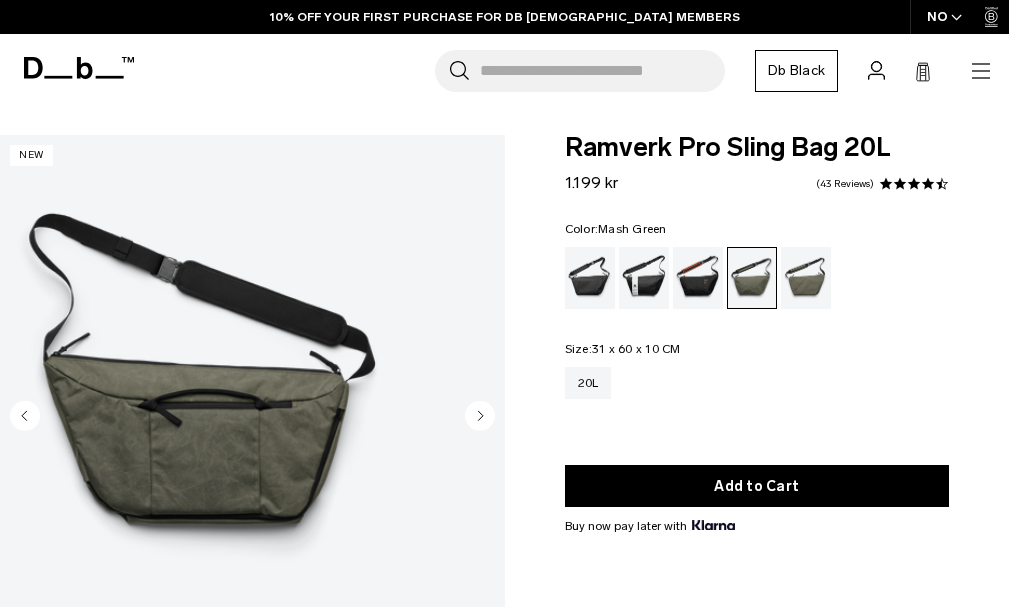 click at bounding box center [806, 278] 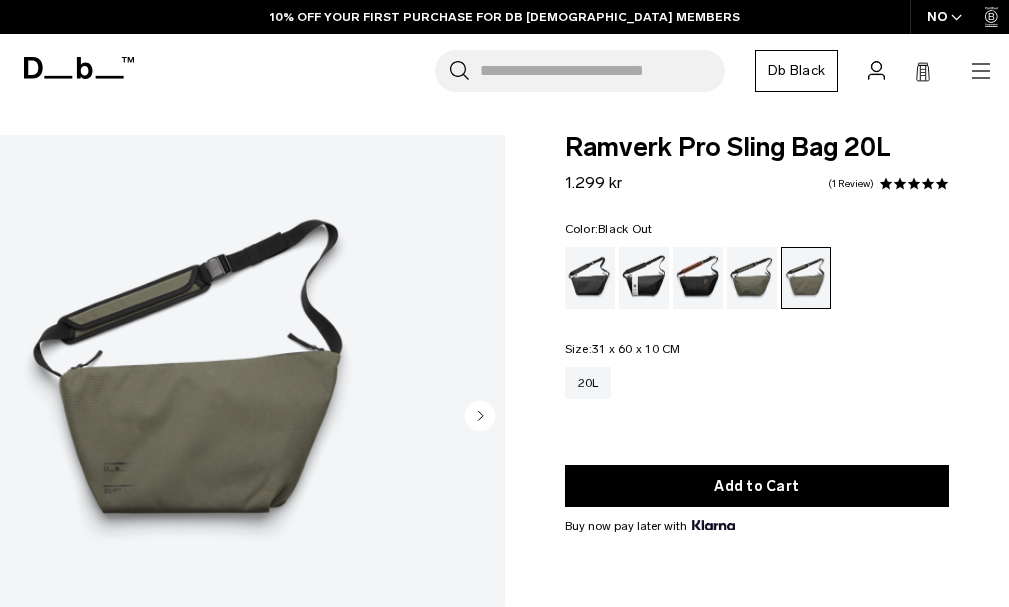 scroll, scrollTop: 0, scrollLeft: 0, axis: both 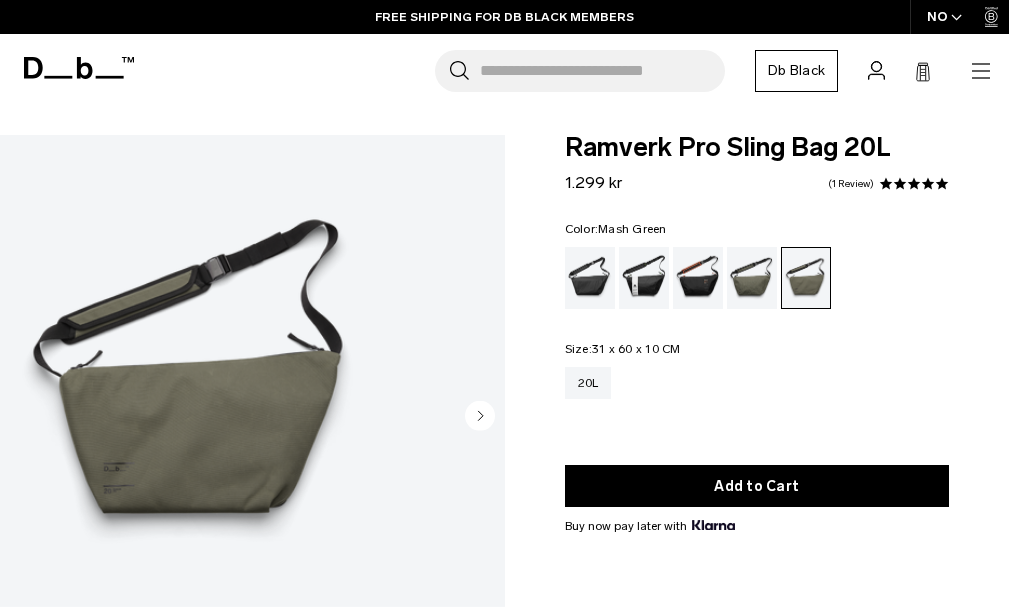 click 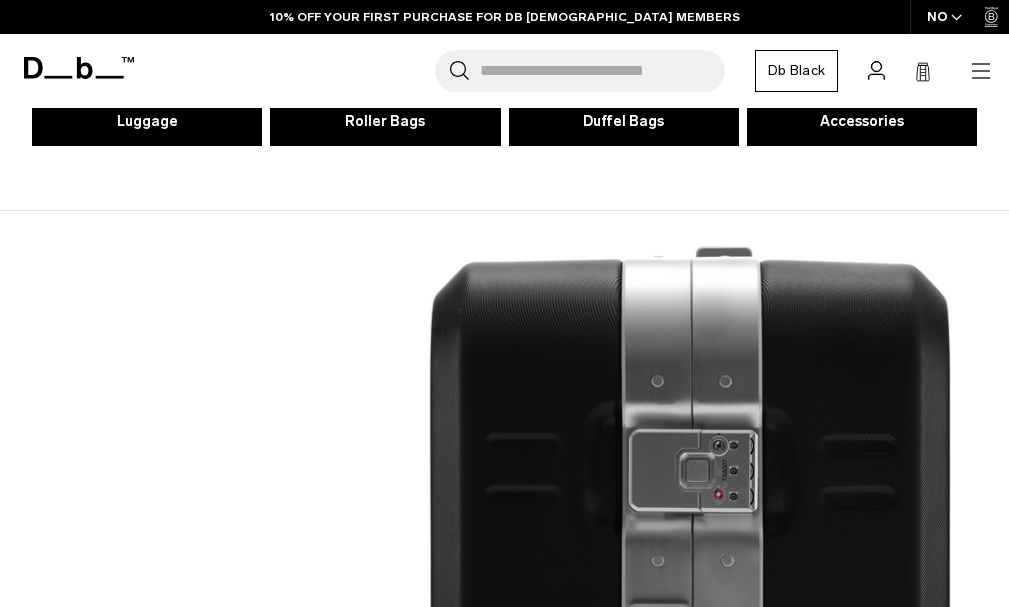 scroll, scrollTop: 1100, scrollLeft: 0, axis: vertical 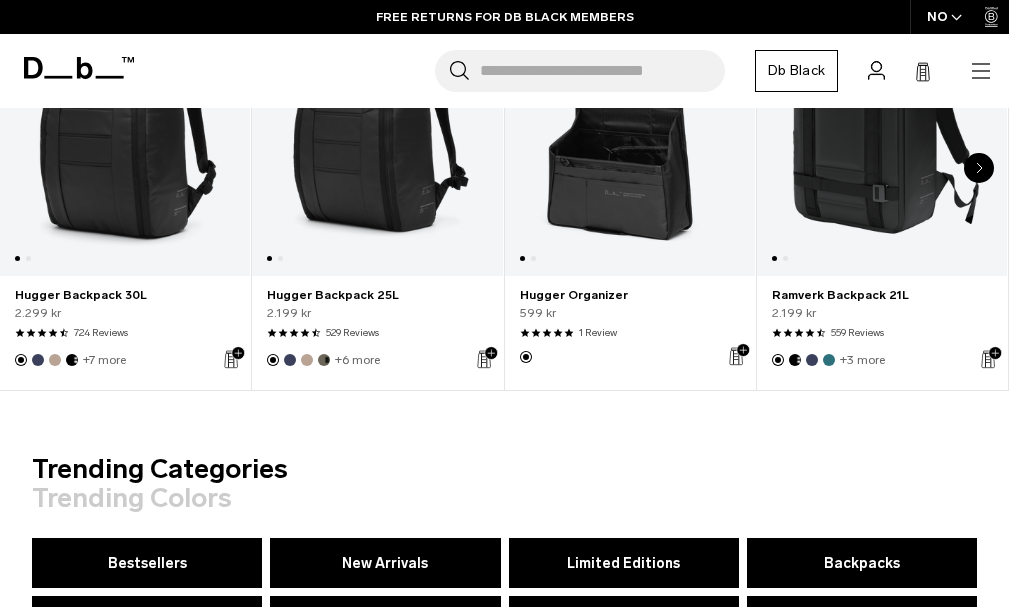 click on "Trending Categories
Trending Colors" at bounding box center (504, 496) 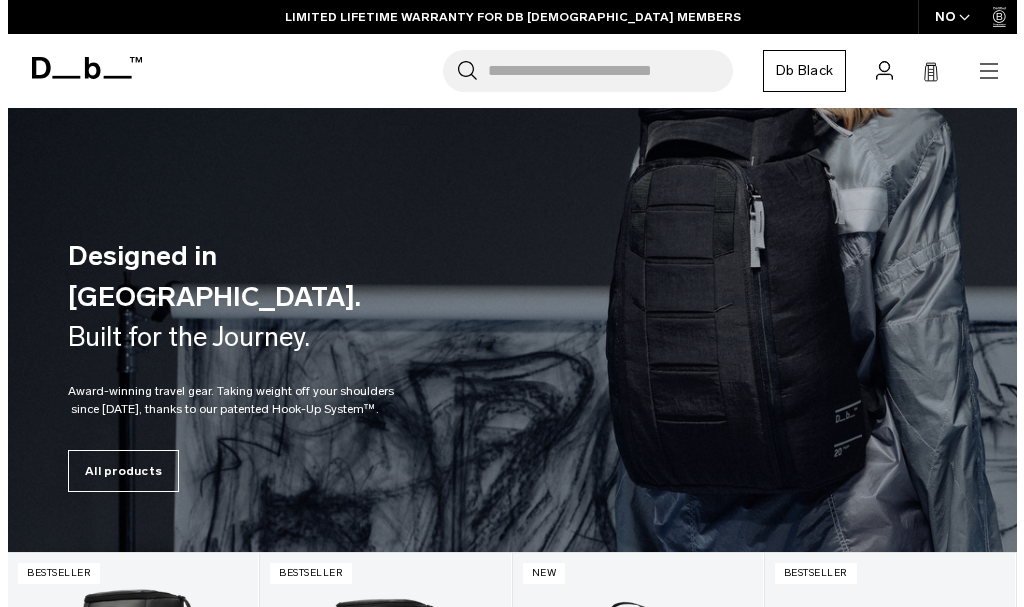 scroll, scrollTop: 0, scrollLeft: 0, axis: both 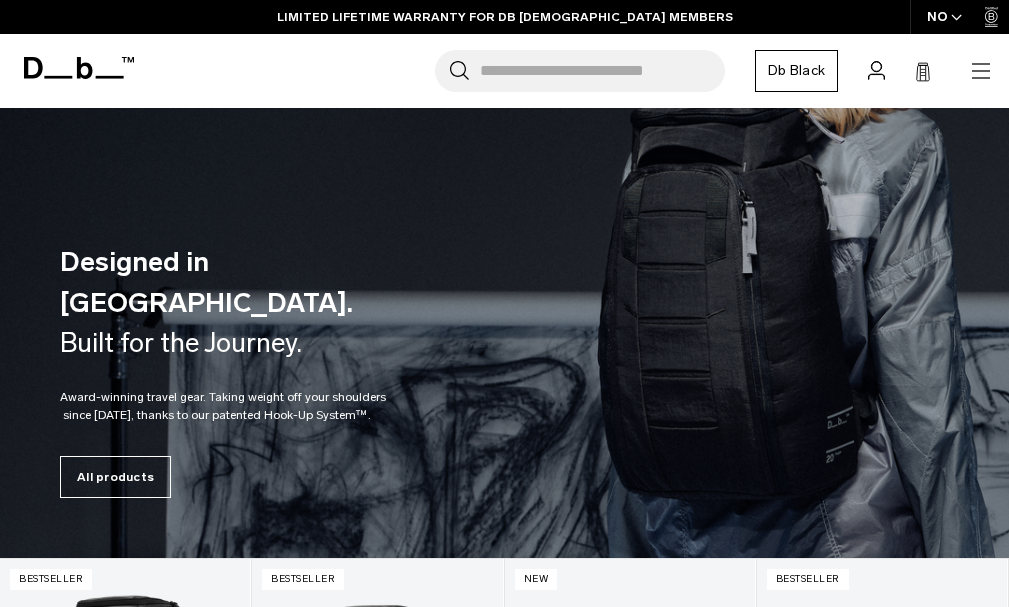 click 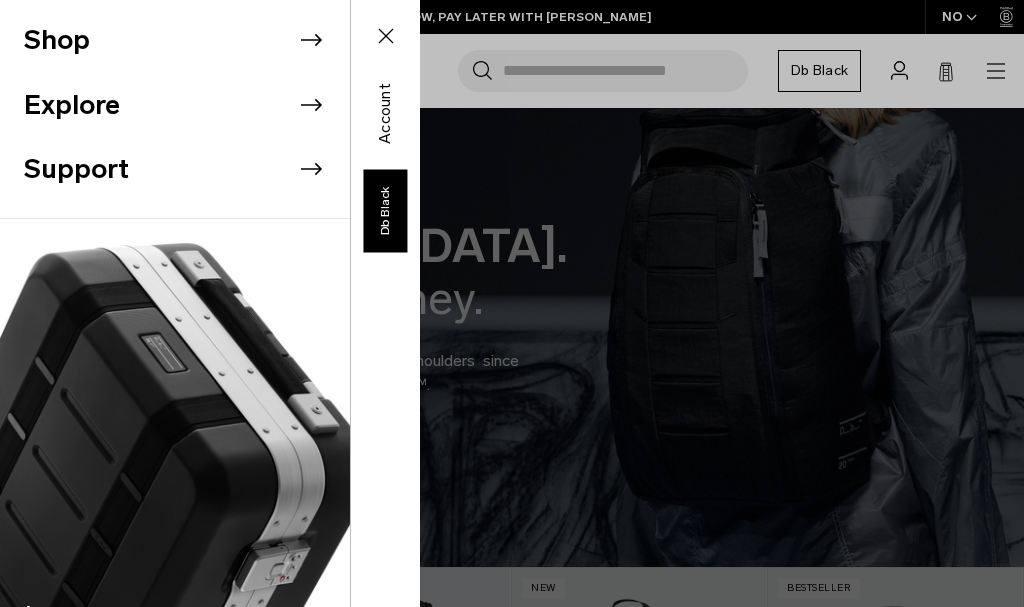 click 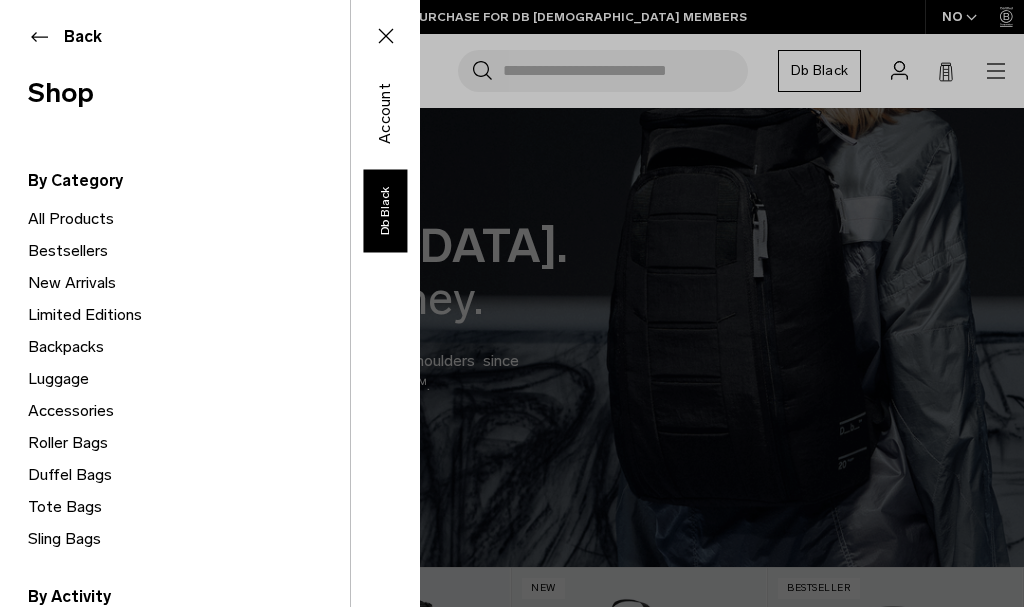 click on "Bestsellers" at bounding box center (189, 251) 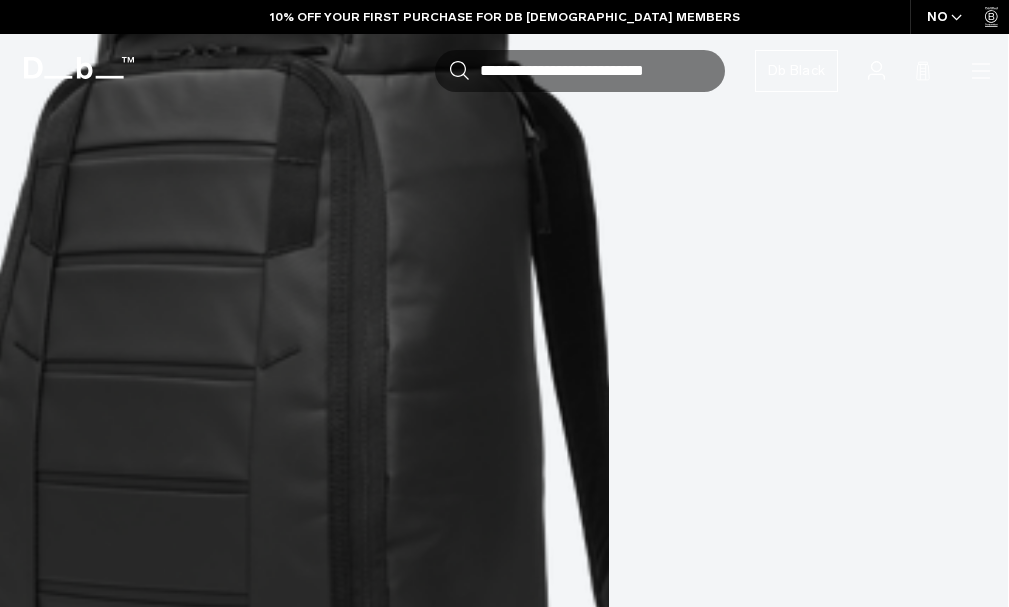 scroll, scrollTop: 637, scrollLeft: 0, axis: vertical 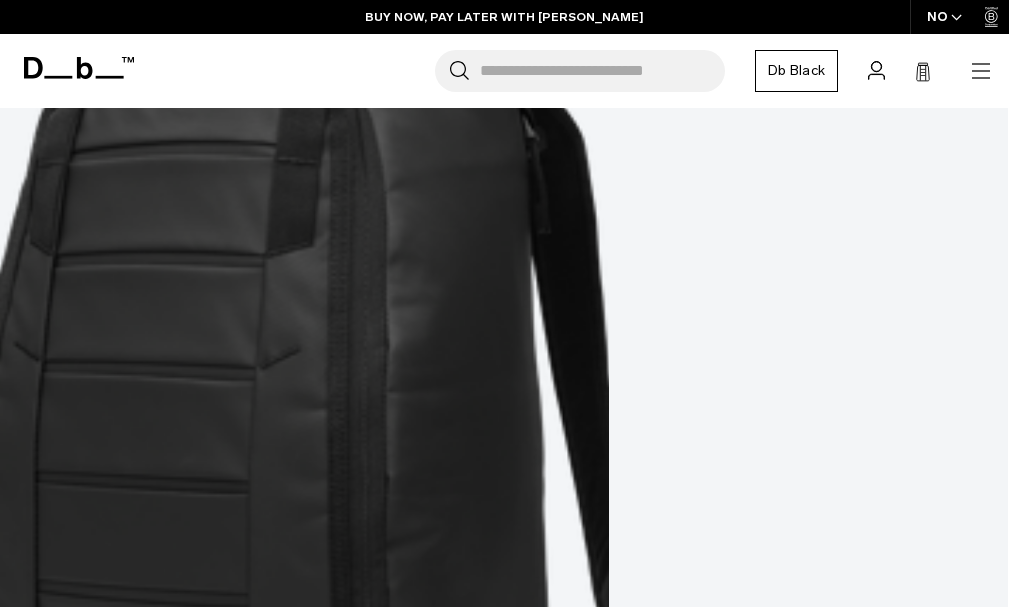 click on "Ramverk Backpack 26L" at bounding box center [504, 5192] 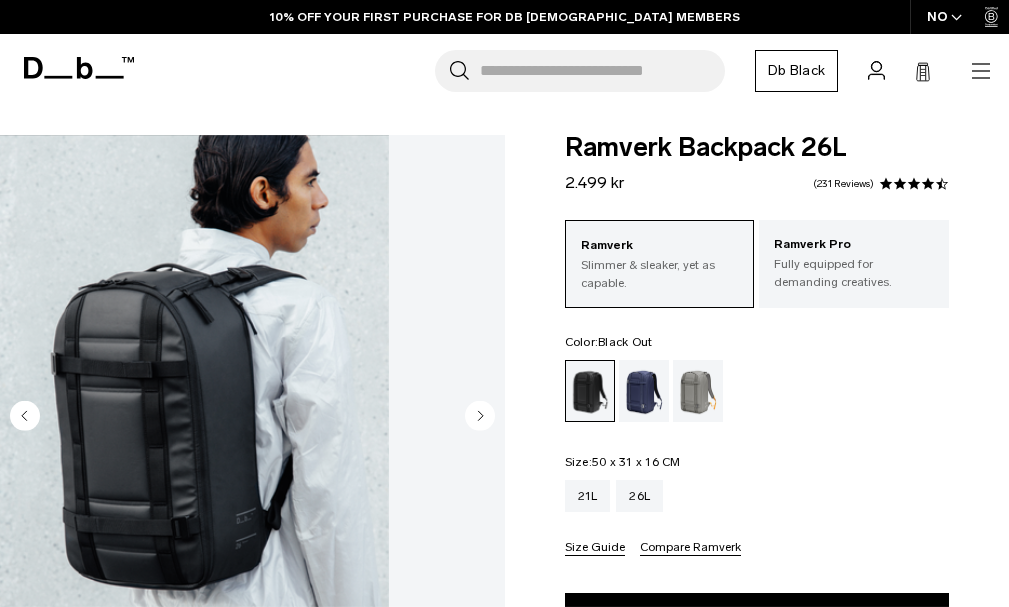 scroll, scrollTop: 0, scrollLeft: 0, axis: both 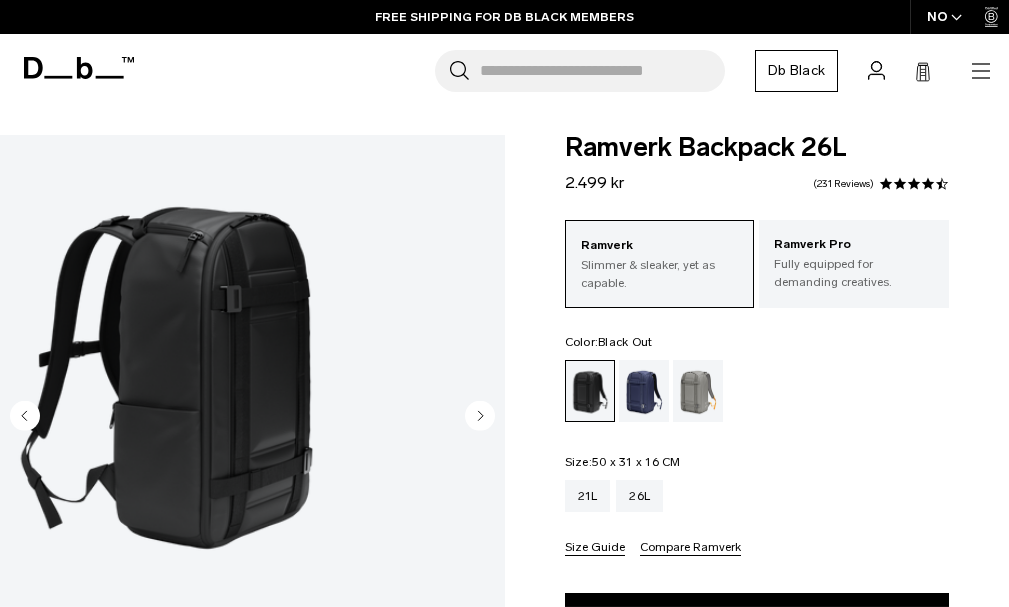 click 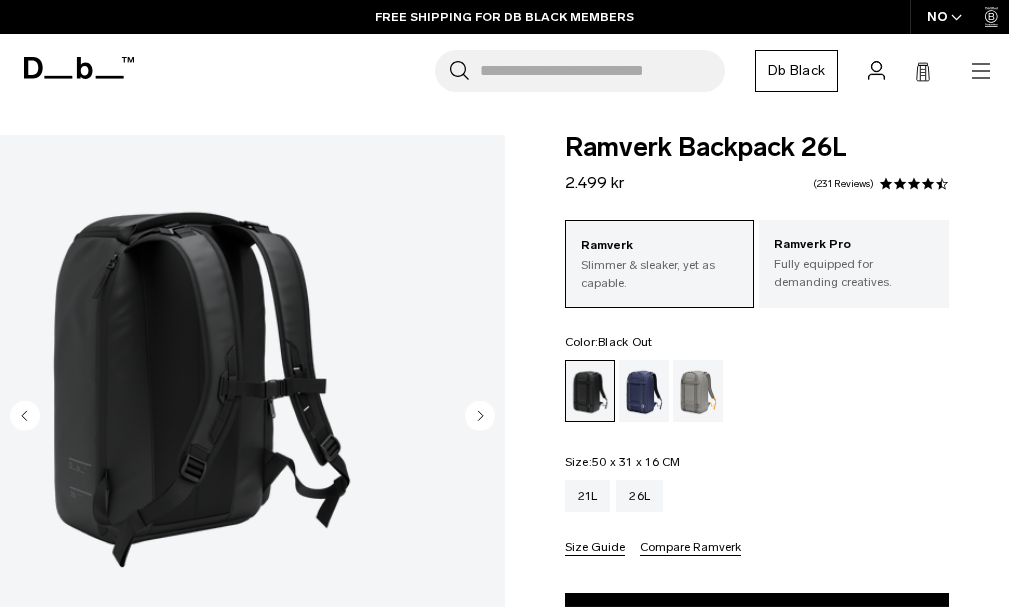 scroll, scrollTop: 377, scrollLeft: 0, axis: vertical 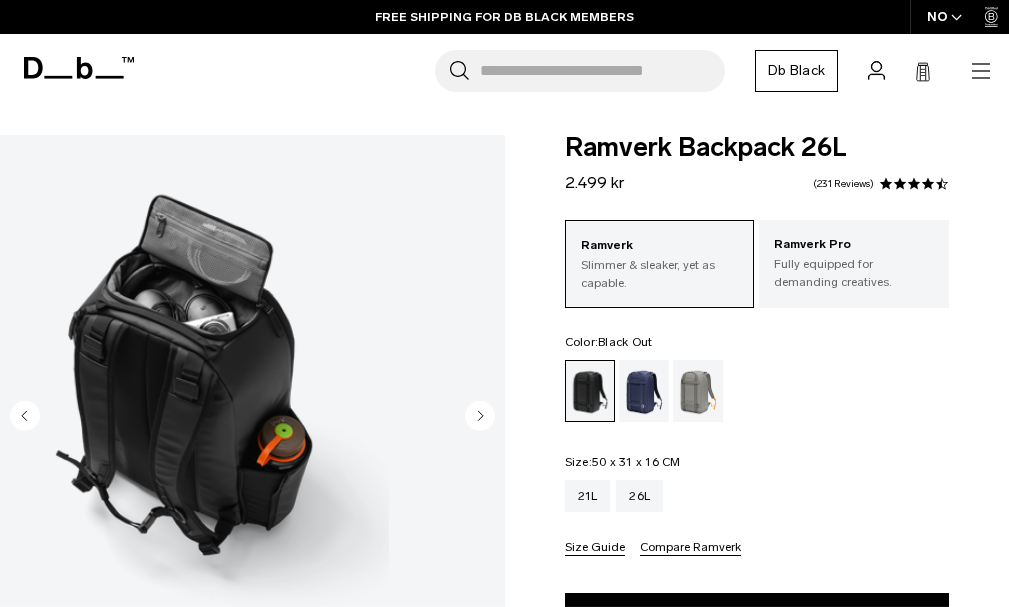 click 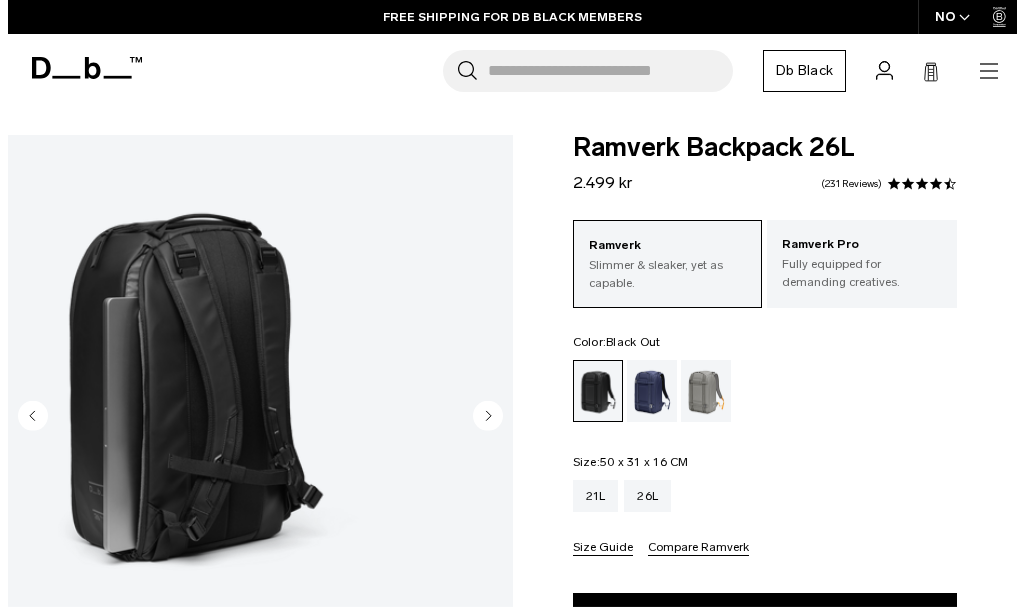 scroll, scrollTop: 516, scrollLeft: 0, axis: vertical 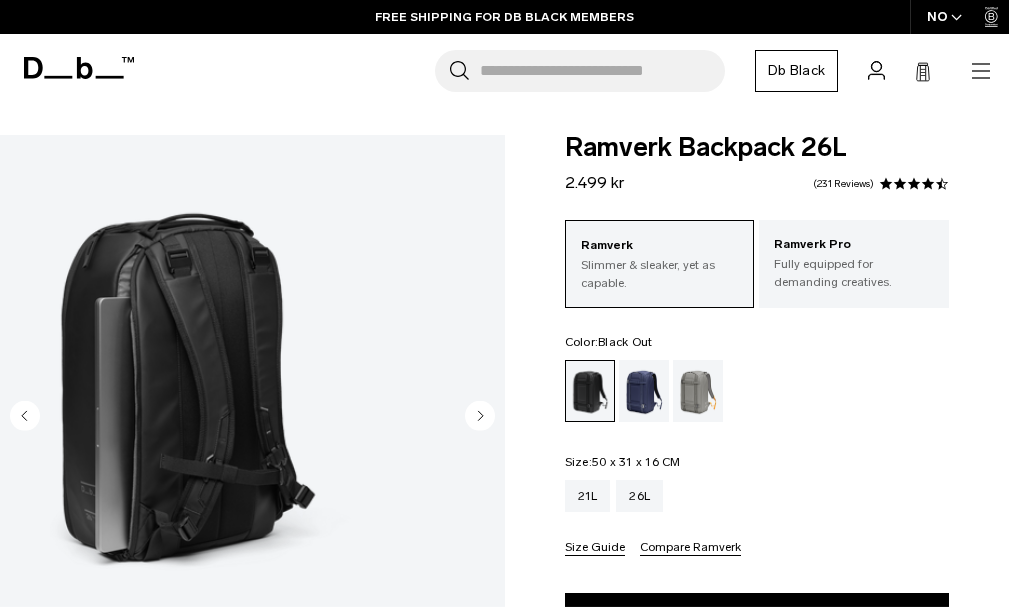 click 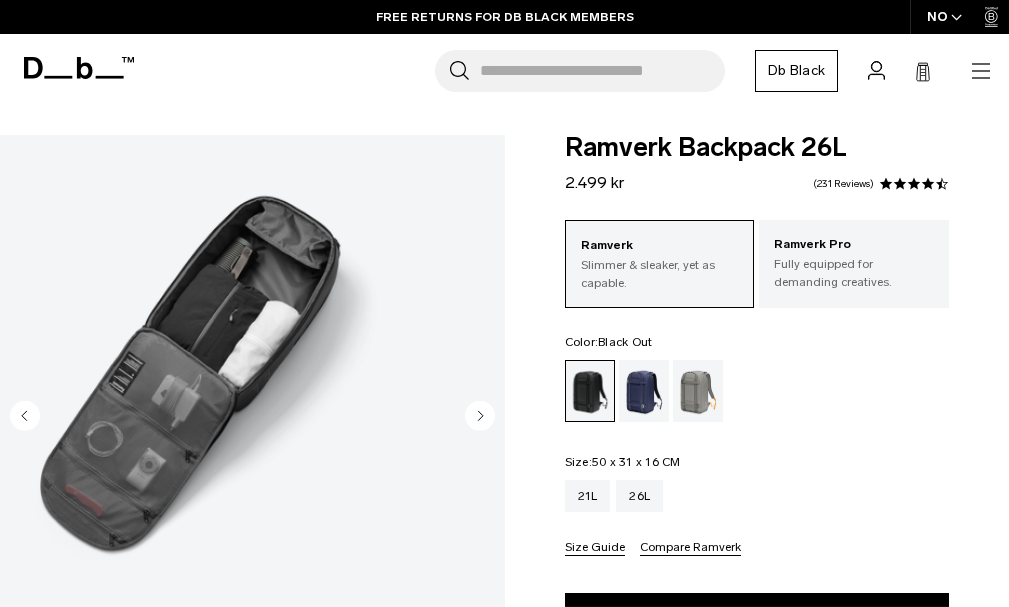 click 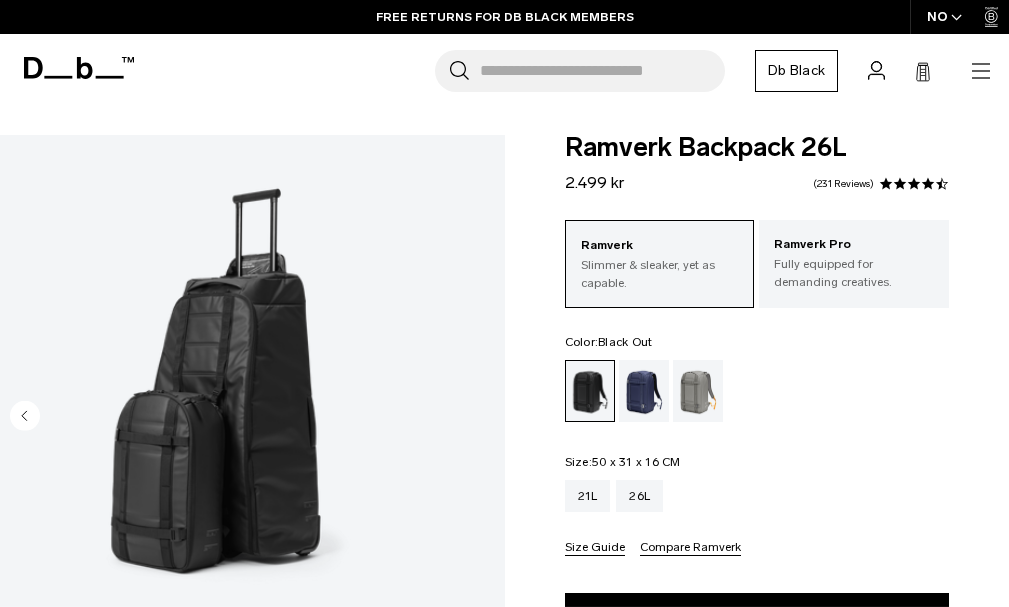 click at bounding box center (194, 378) 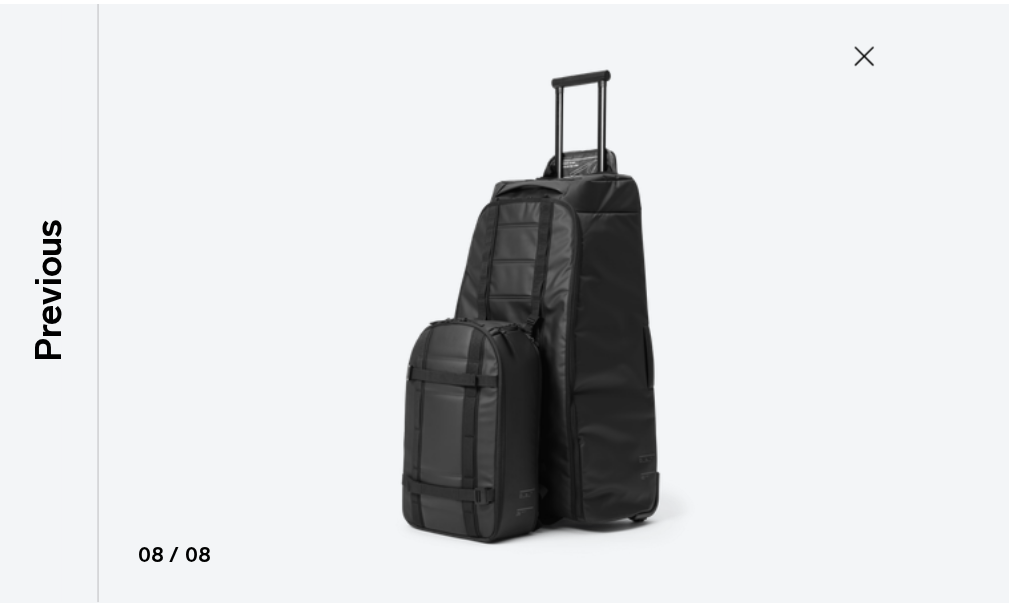 scroll, scrollTop: 497, scrollLeft: 0, axis: vertical 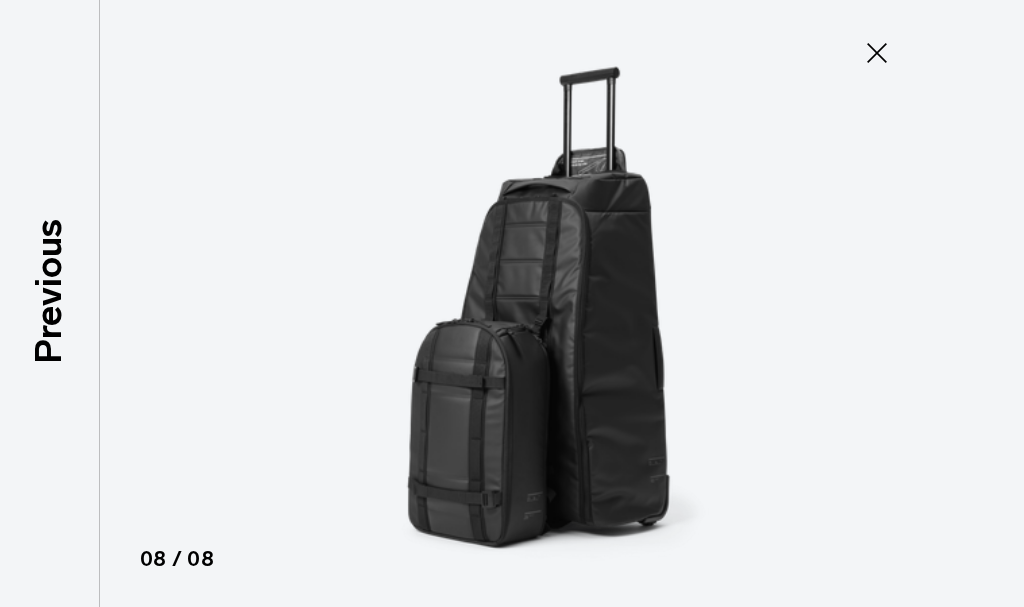 click 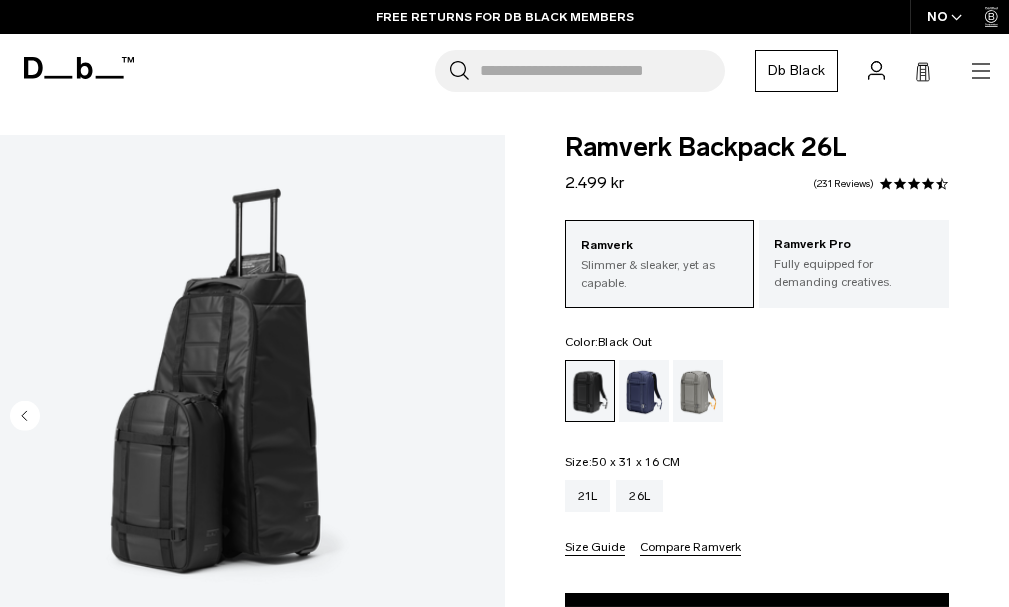 scroll, scrollTop: 516, scrollLeft: 0, axis: vertical 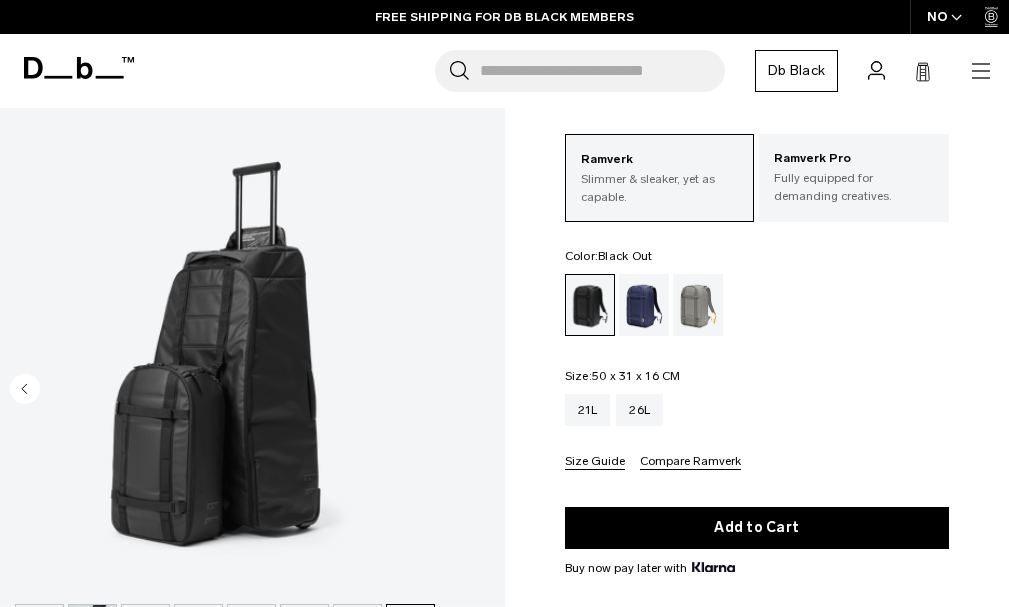 click at bounding box center [251, 634] 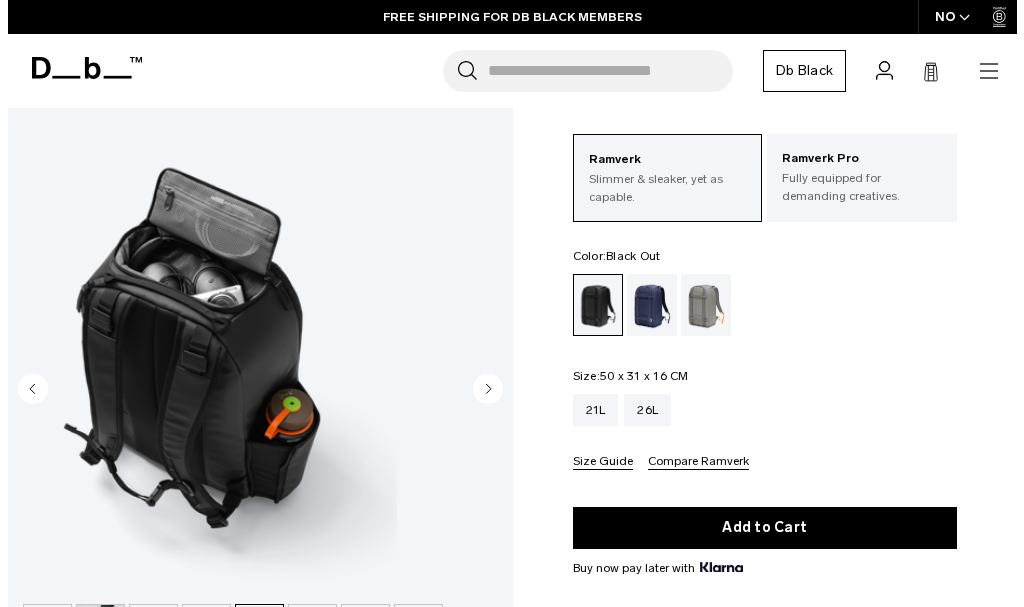scroll, scrollTop: 503, scrollLeft: 0, axis: vertical 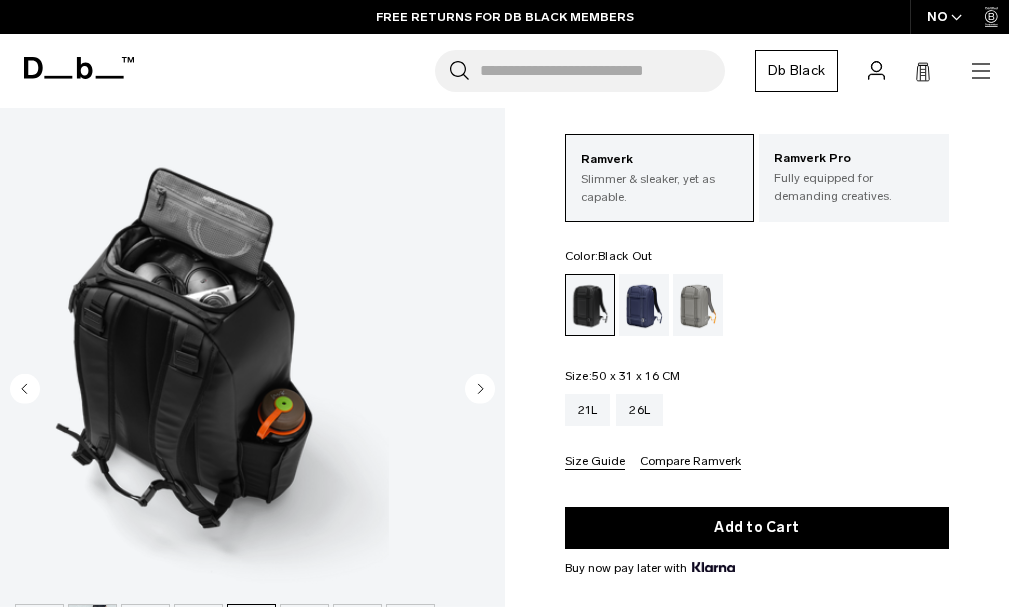 click at bounding box center (194, 351) 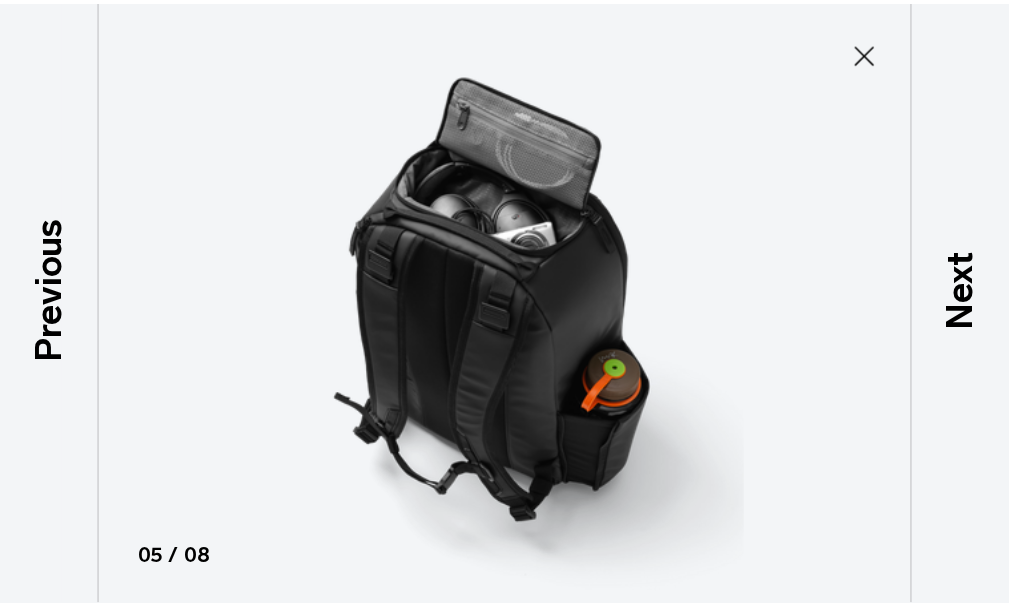 scroll, scrollTop: 497, scrollLeft: 0, axis: vertical 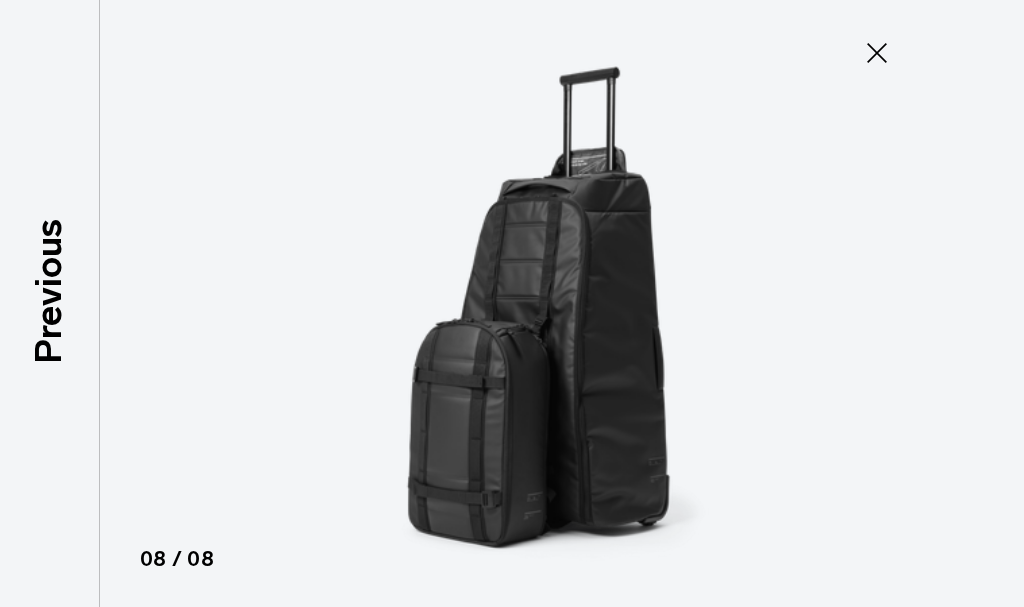 click 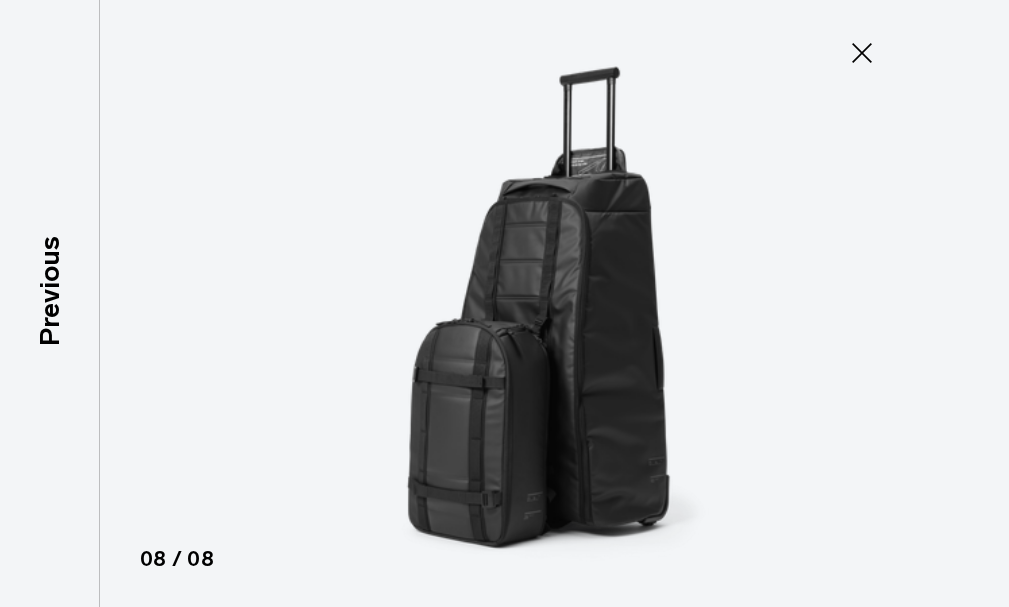 scroll, scrollTop: 503, scrollLeft: 0, axis: vertical 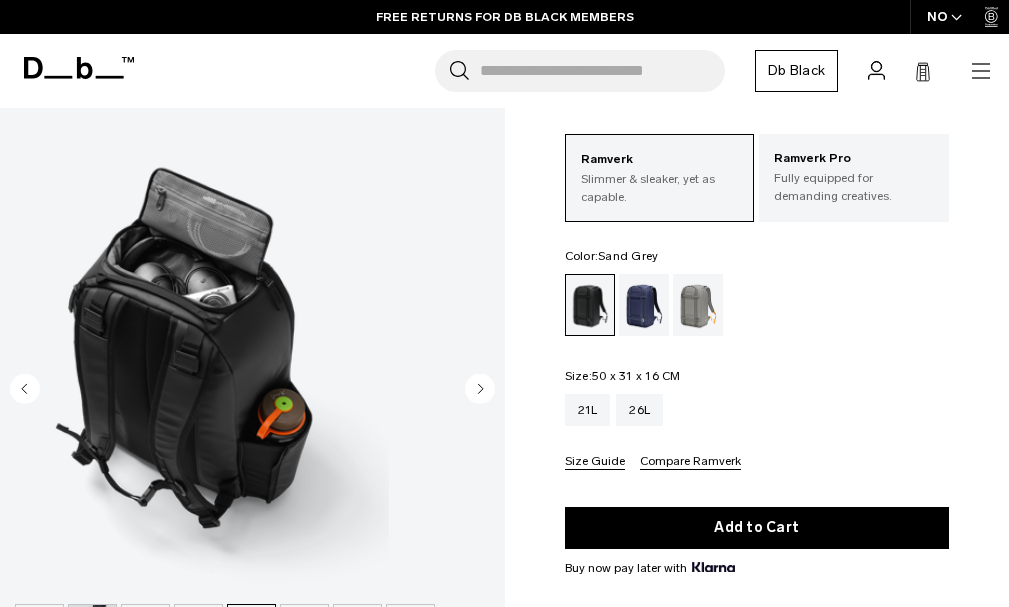 click at bounding box center [698, 305] 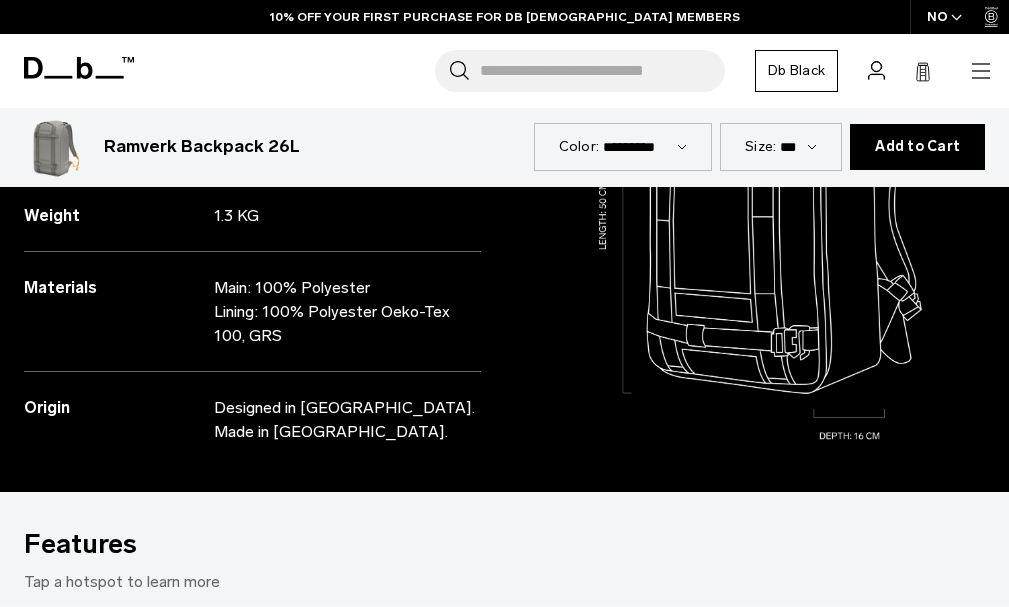 scroll, scrollTop: 800, scrollLeft: 0, axis: vertical 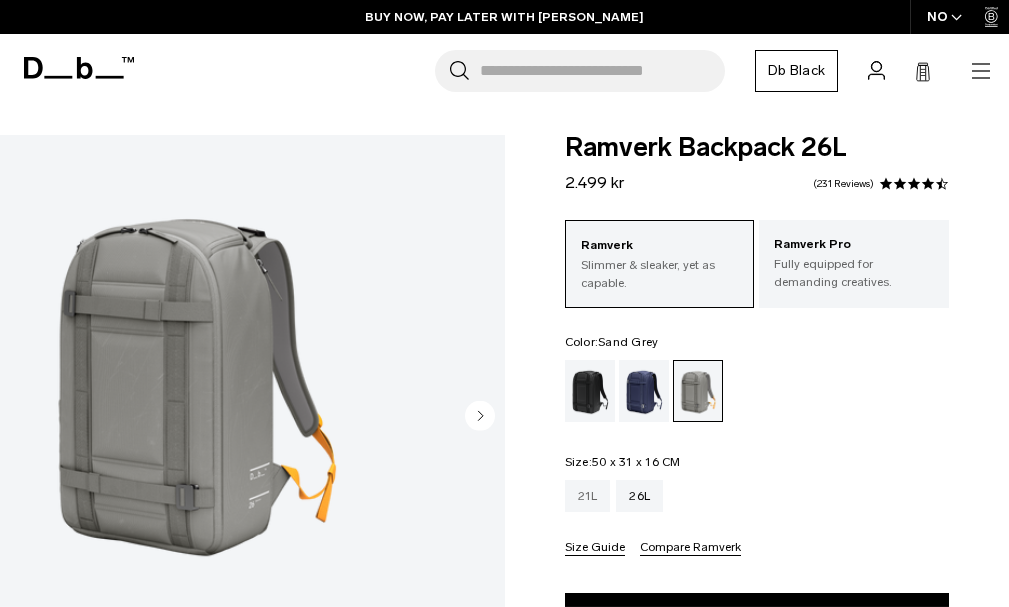 click on "21L" at bounding box center [588, 496] 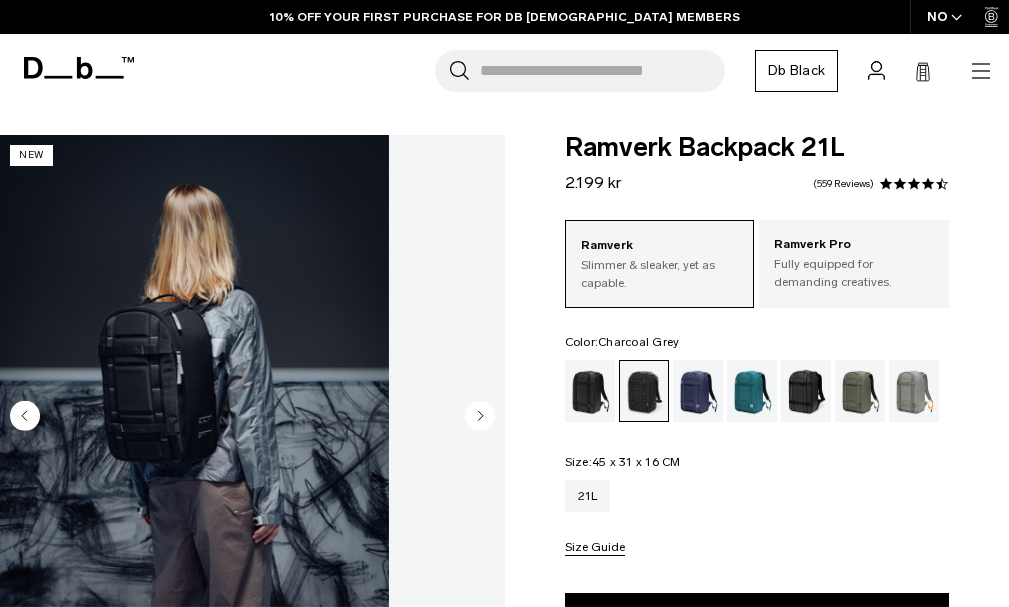 scroll, scrollTop: 0, scrollLeft: 0, axis: both 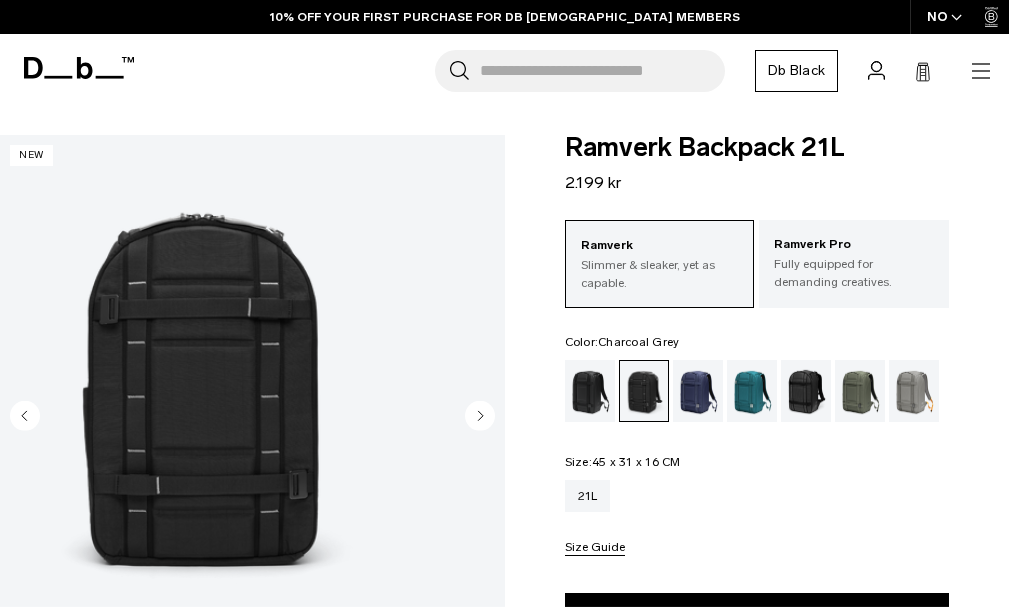 click 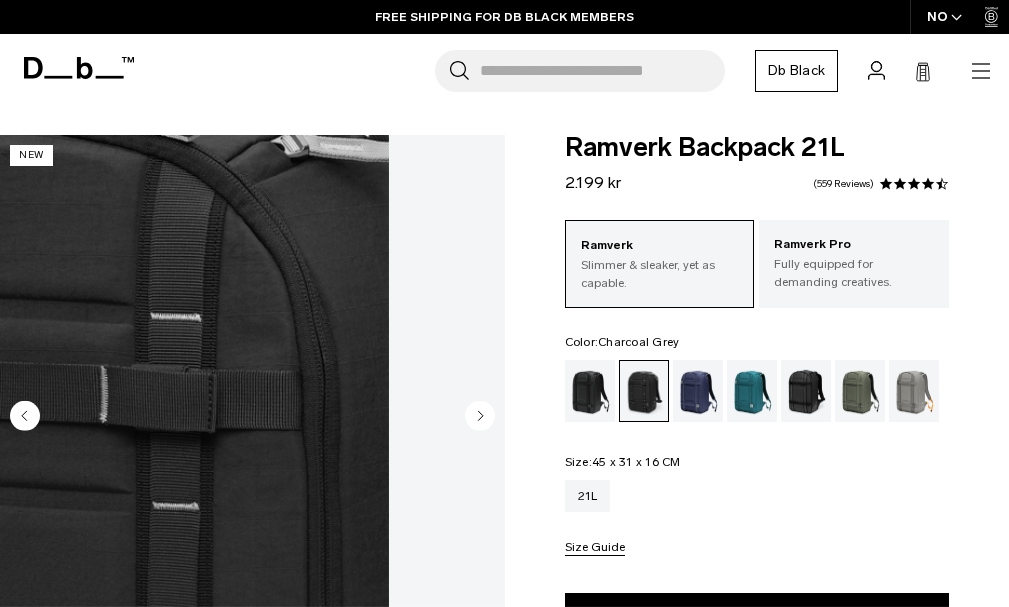 scroll, scrollTop: 377, scrollLeft: 0, axis: vertical 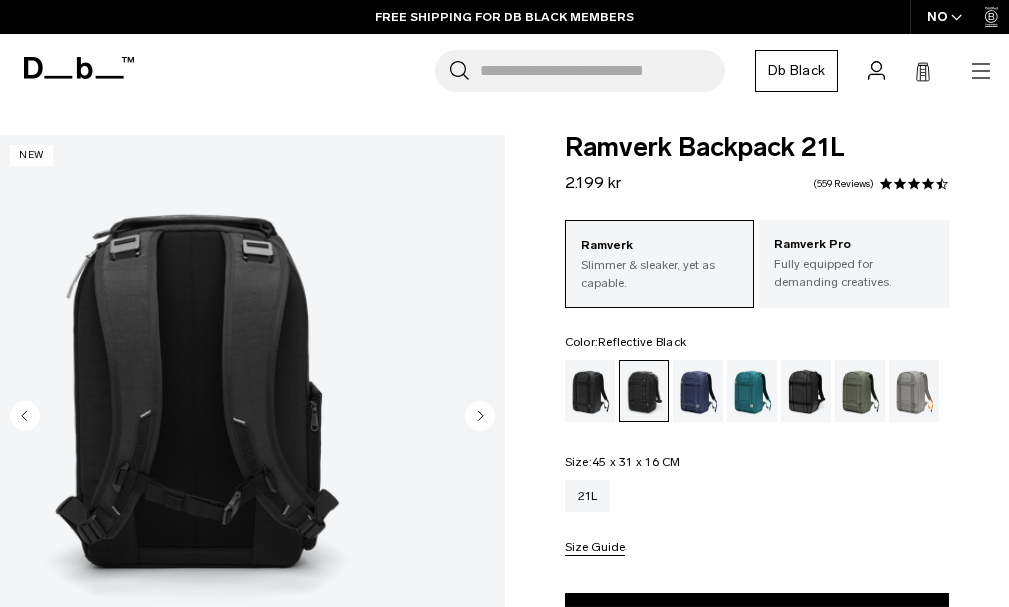 click at bounding box center [806, 391] 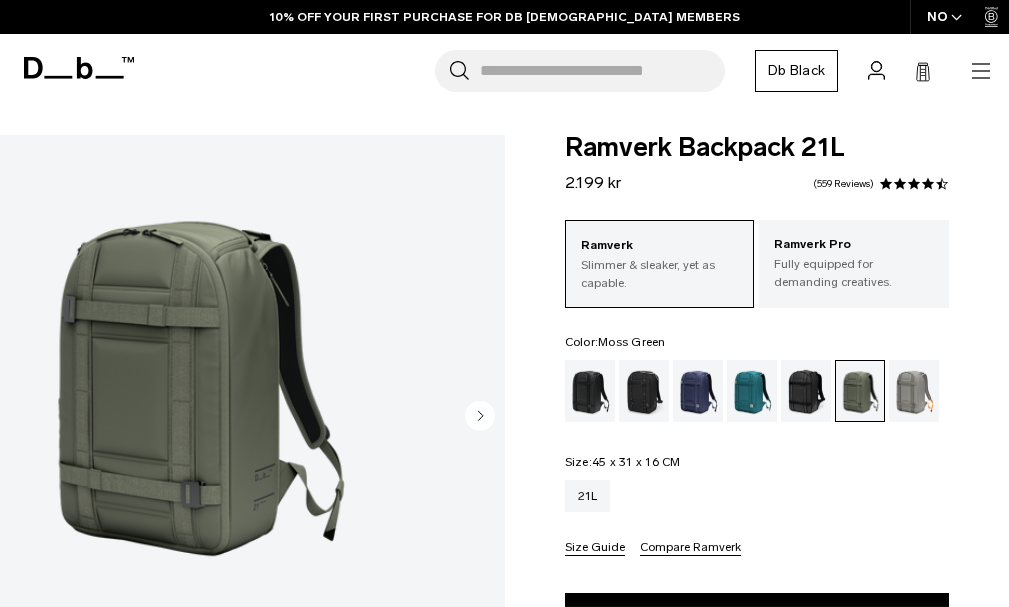scroll, scrollTop: 0, scrollLeft: 0, axis: both 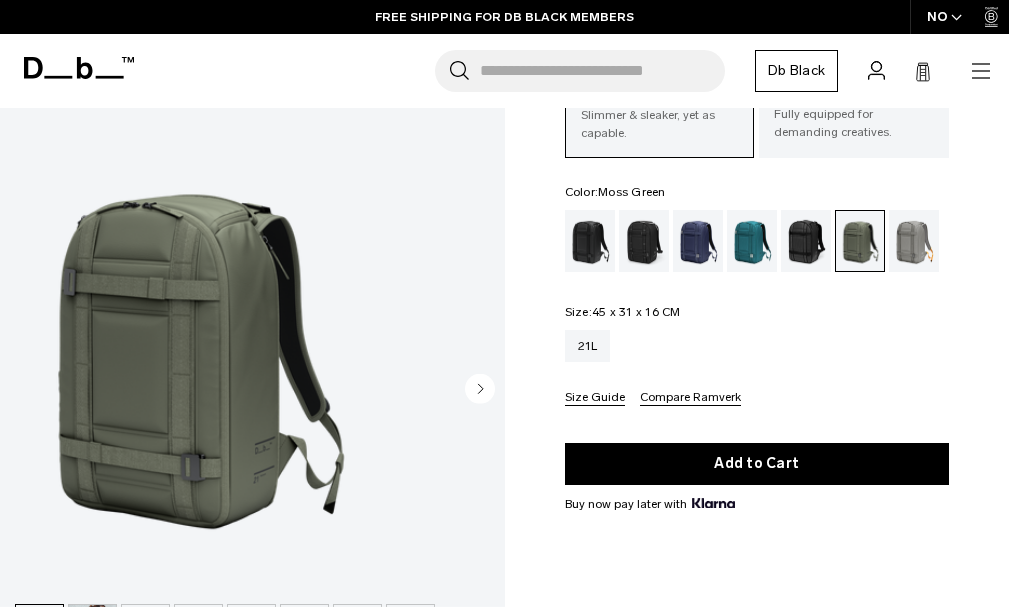 click on "21L" at bounding box center (757, 346) 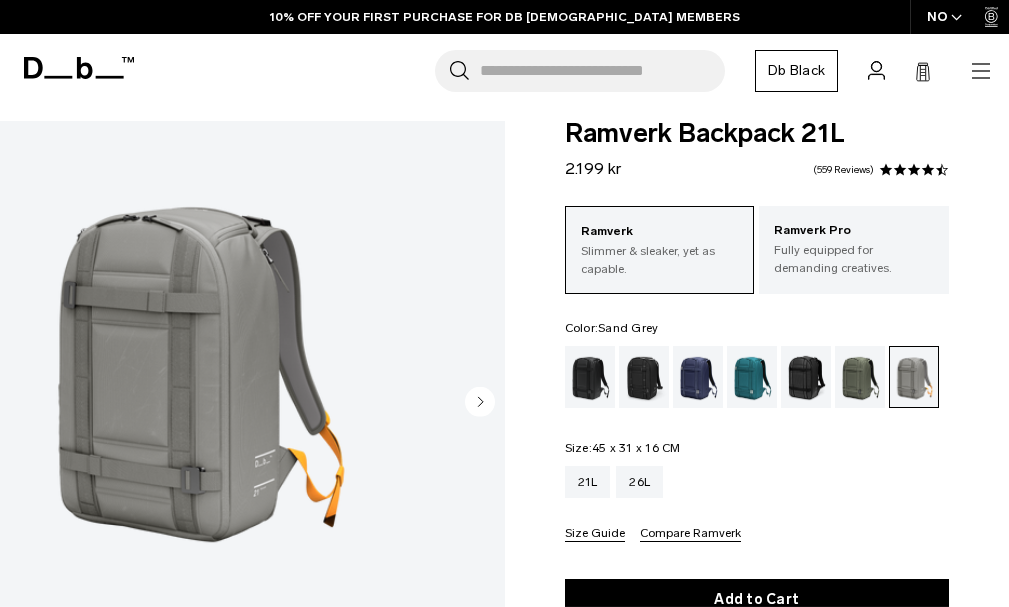 scroll, scrollTop: 14, scrollLeft: 0, axis: vertical 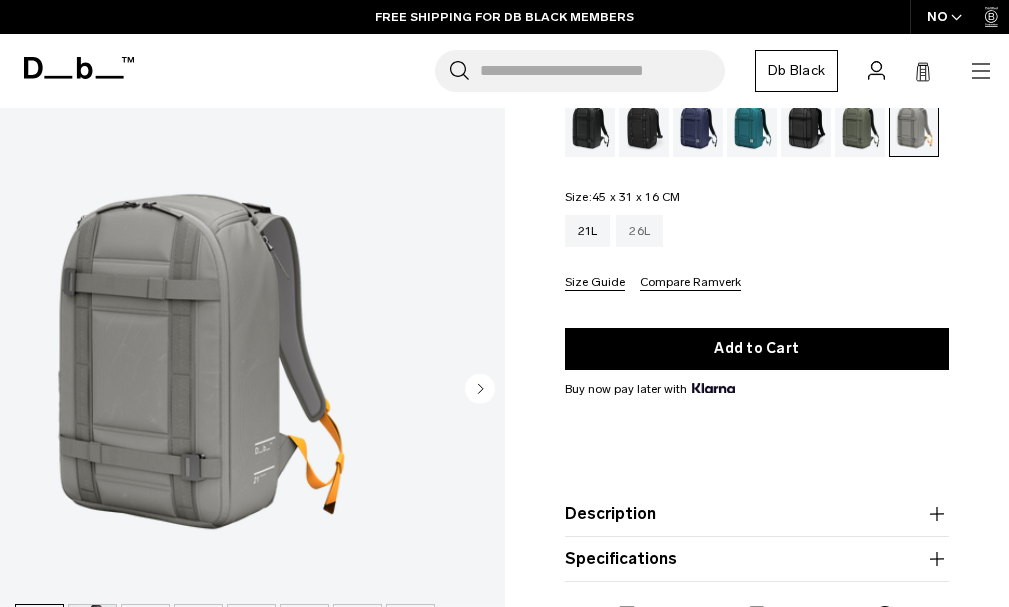 click on "26L" at bounding box center (639, 231) 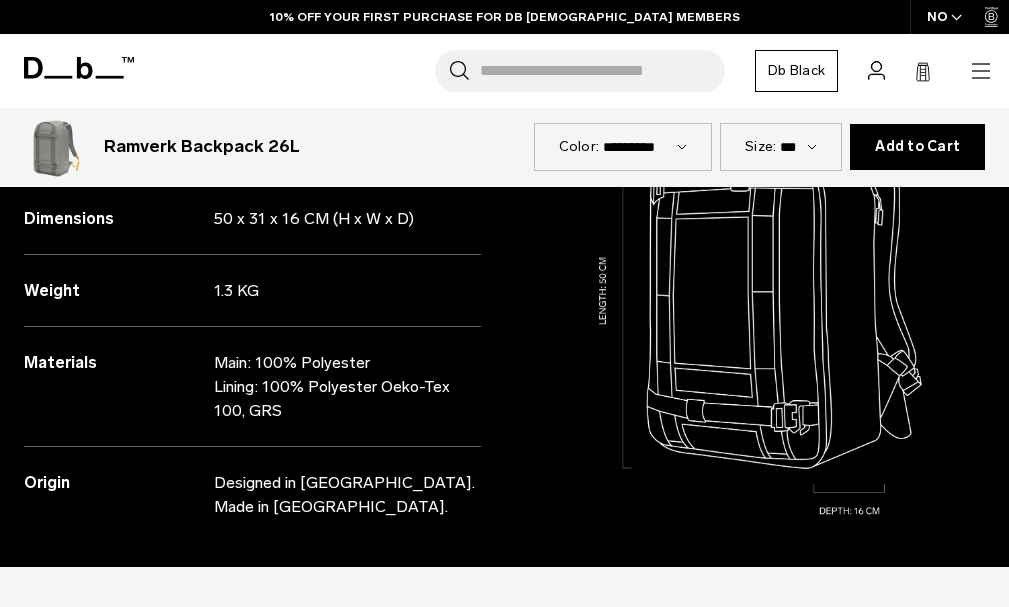 scroll, scrollTop: 950, scrollLeft: 0, axis: vertical 